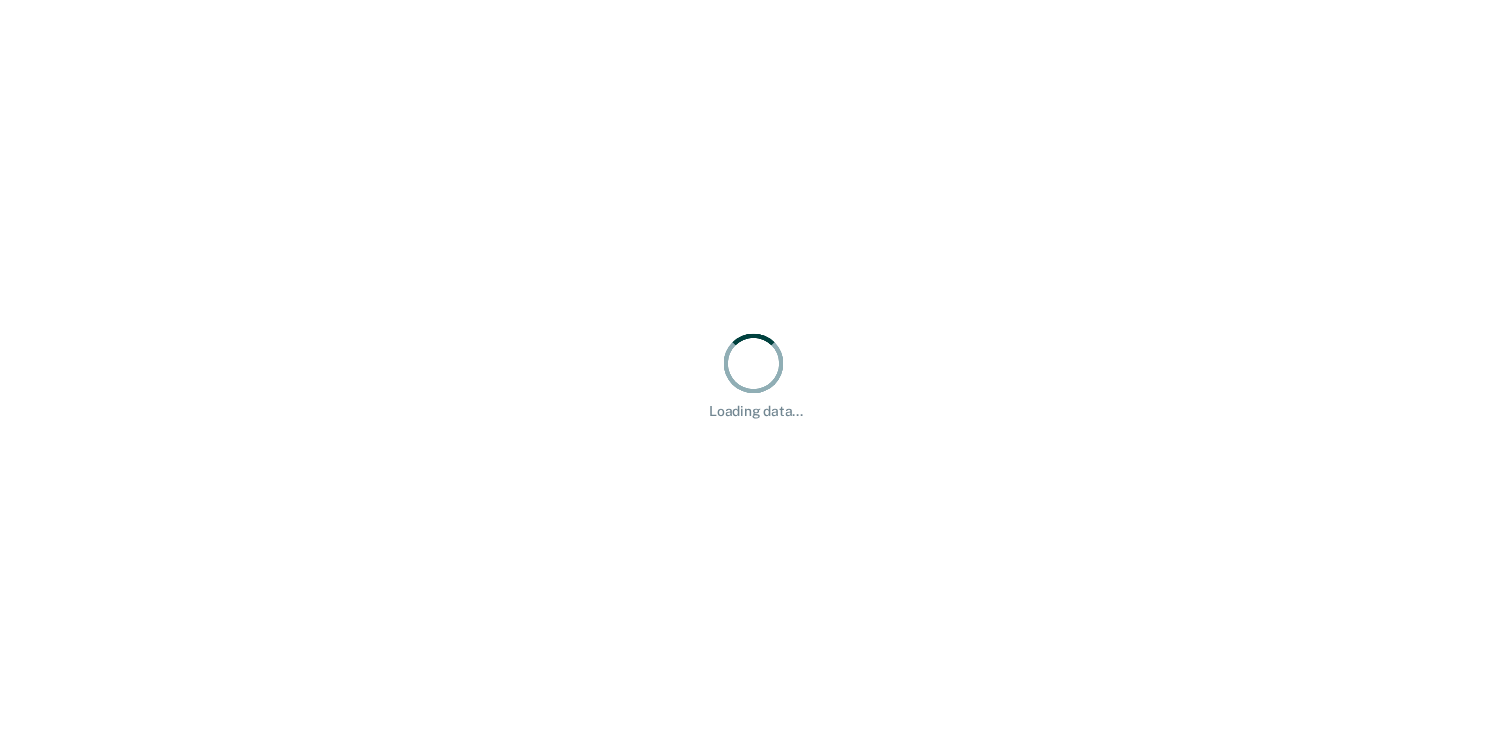 scroll, scrollTop: 0, scrollLeft: 0, axis: both 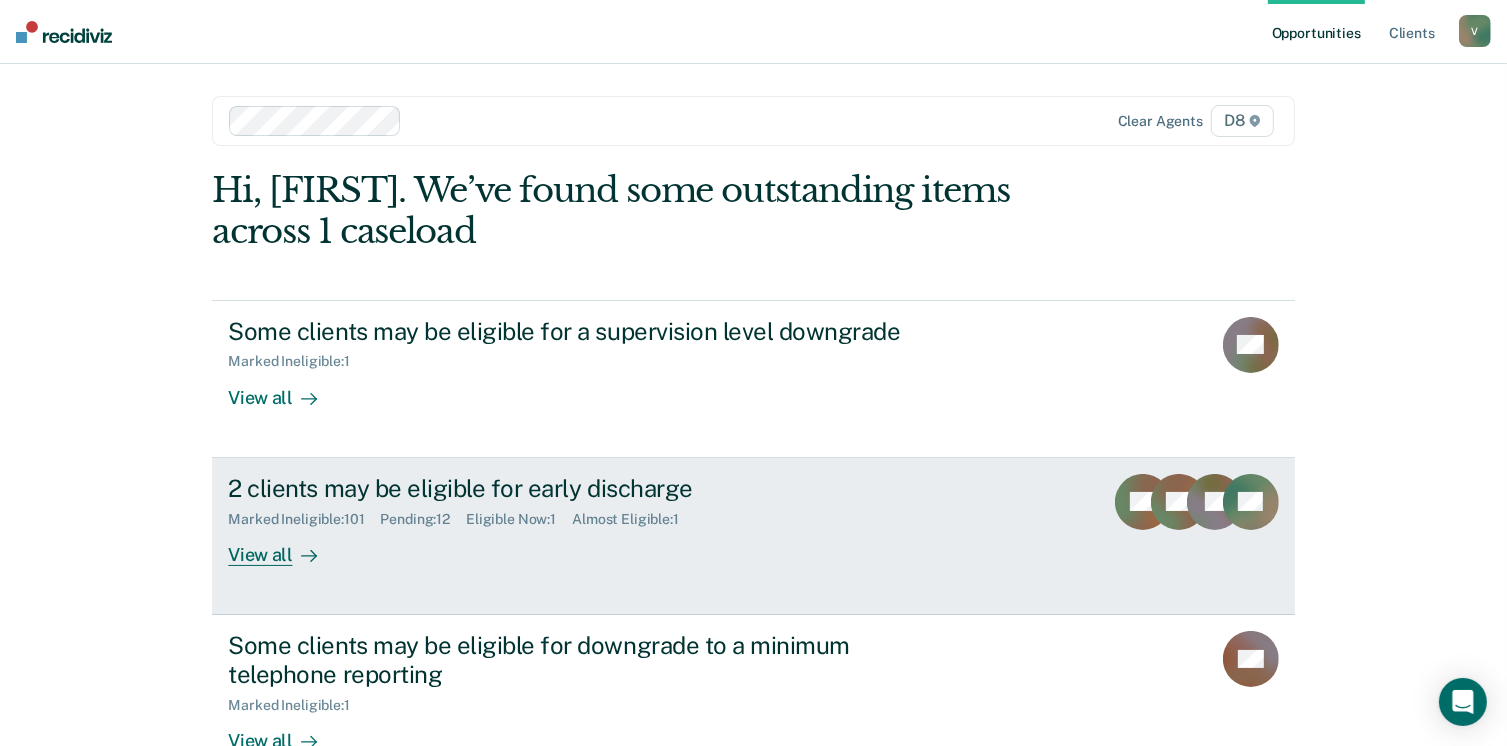 click on "View all" at bounding box center [284, 546] 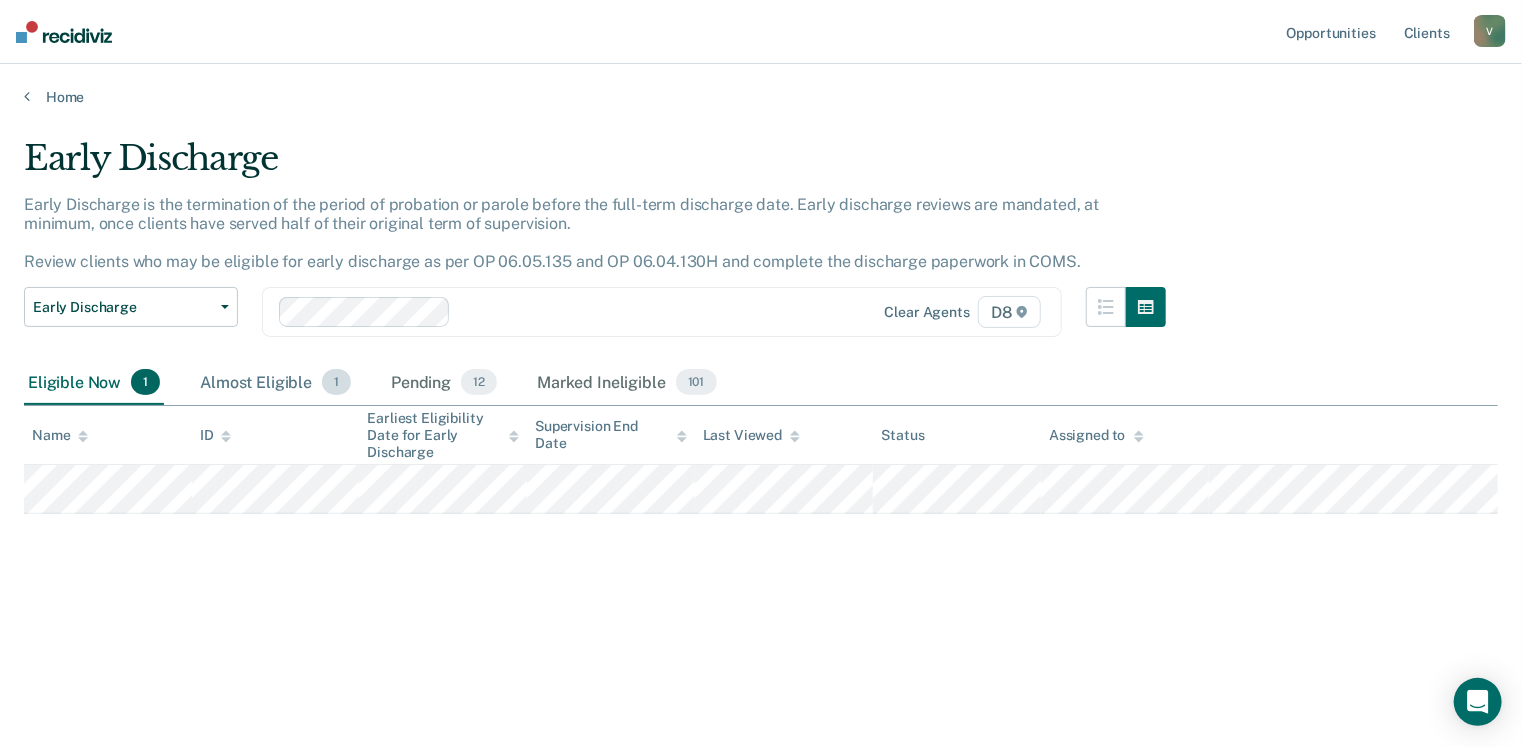 click on "Almost Eligible 1" at bounding box center (275, 383) 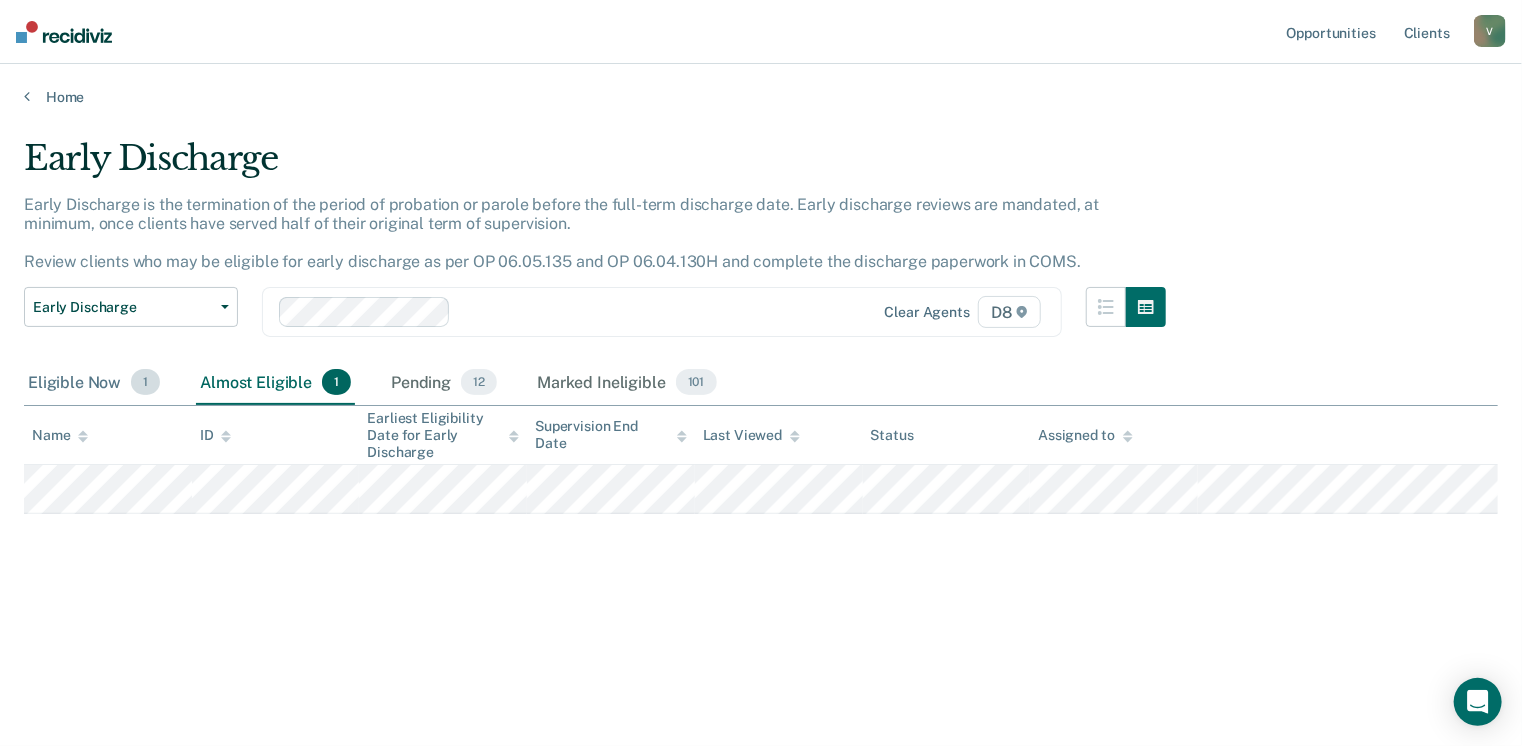 click on "Eligible Now 1" at bounding box center [94, 383] 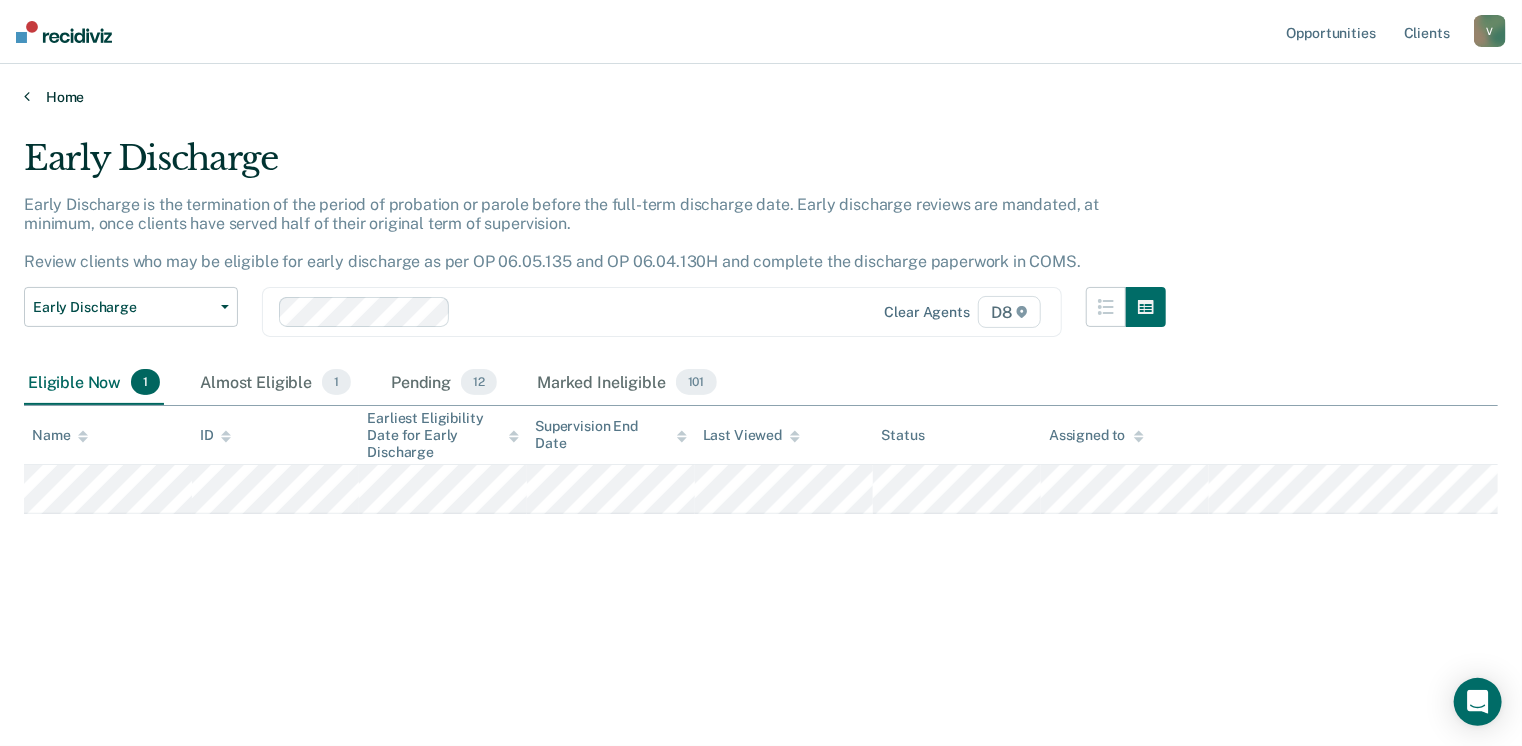 click on "Home" at bounding box center [761, 97] 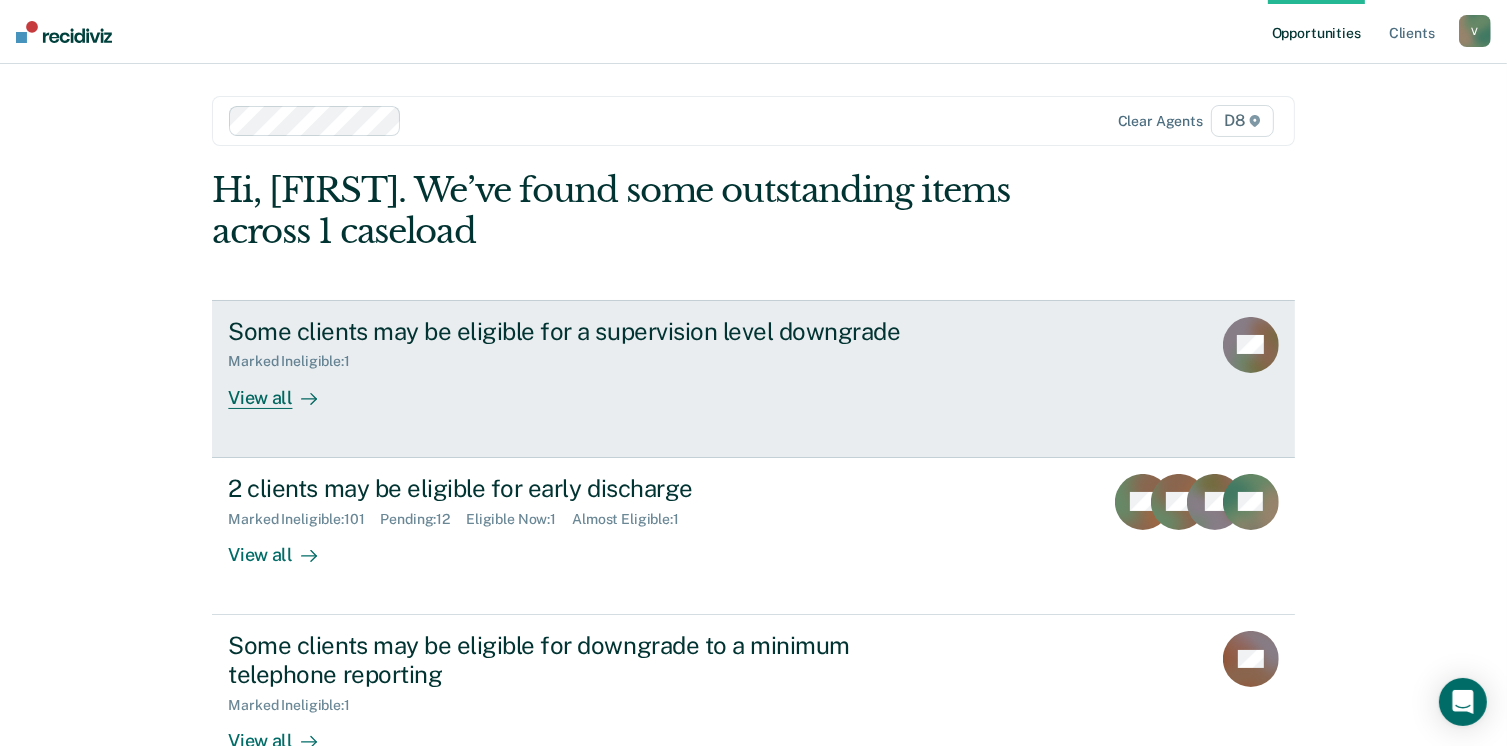 click on "View all" at bounding box center (284, 389) 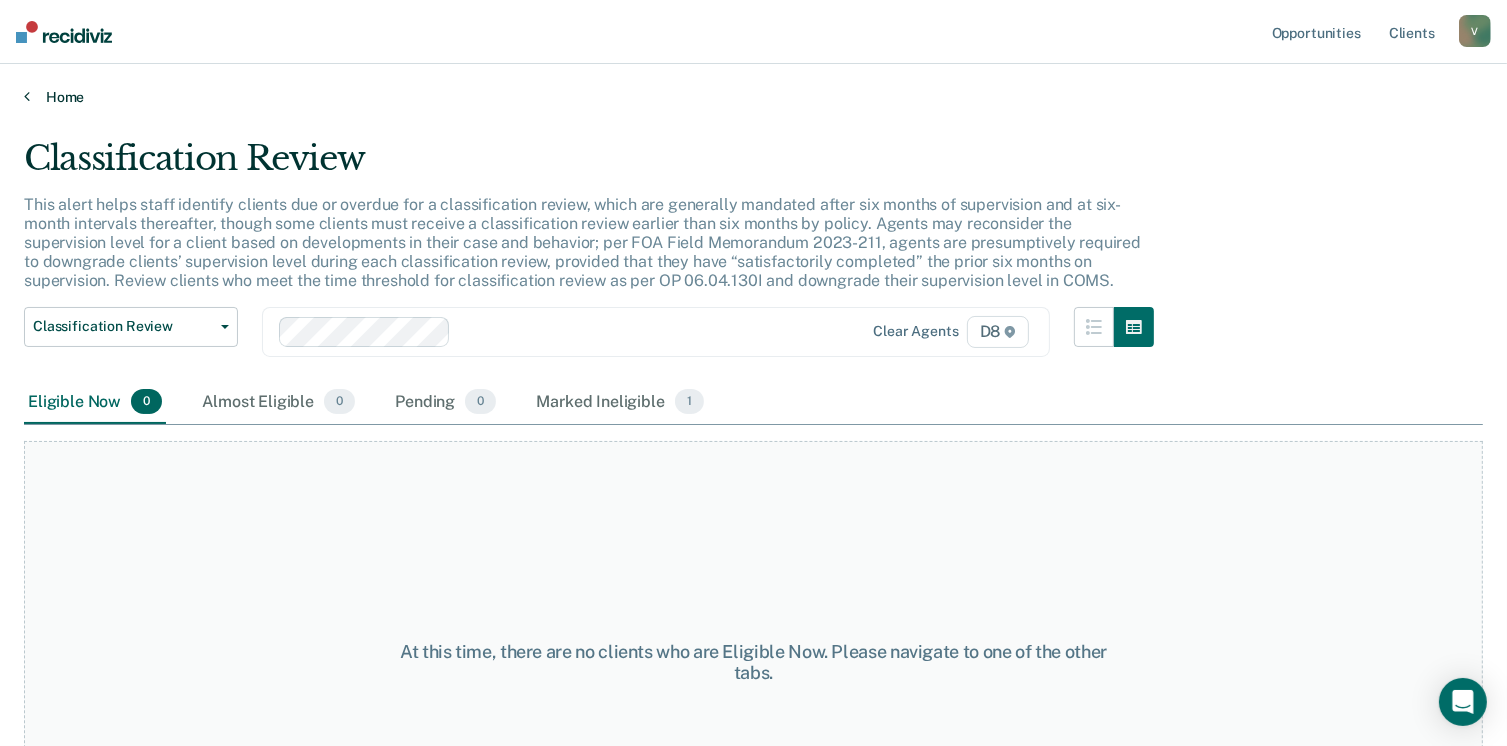 click on "Home" at bounding box center (753, 97) 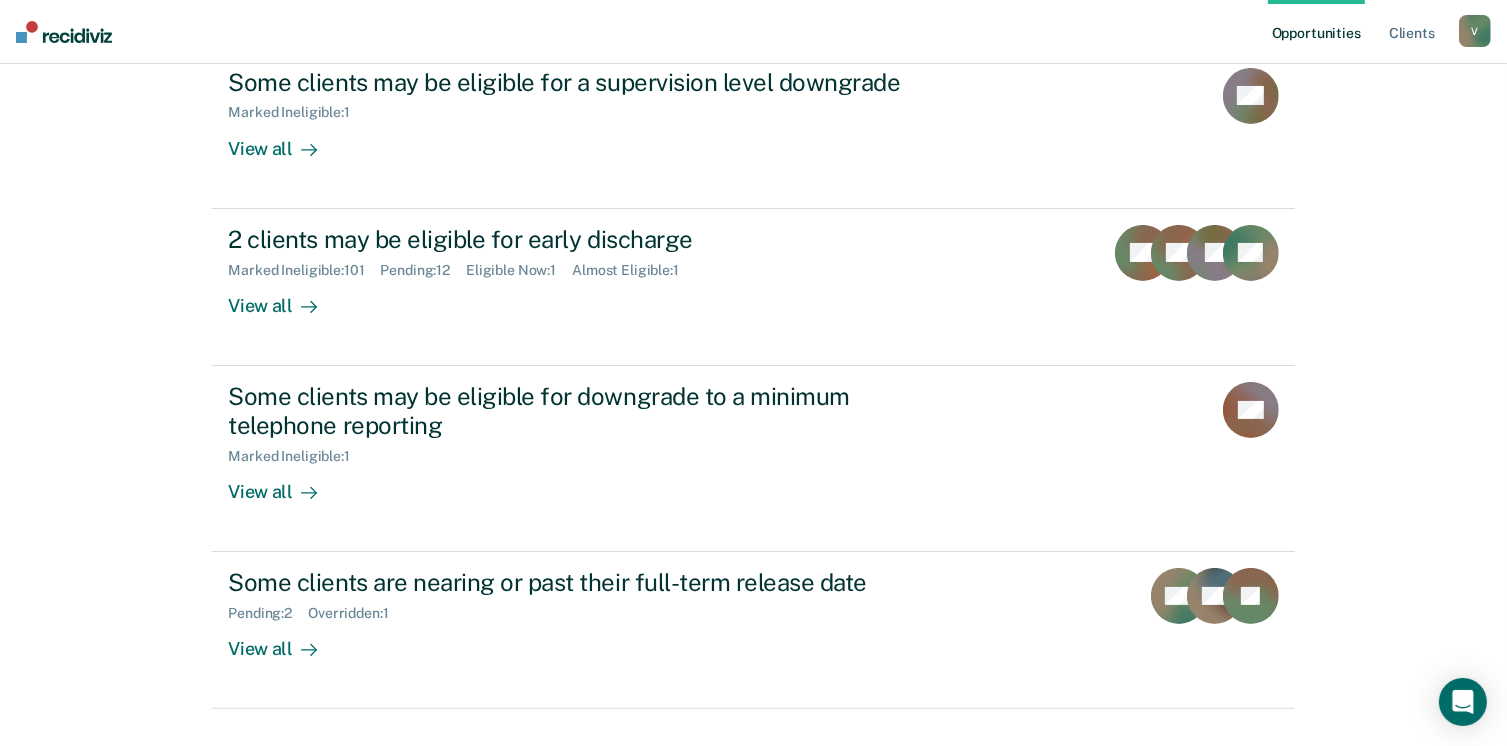 scroll, scrollTop: 281, scrollLeft: 0, axis: vertical 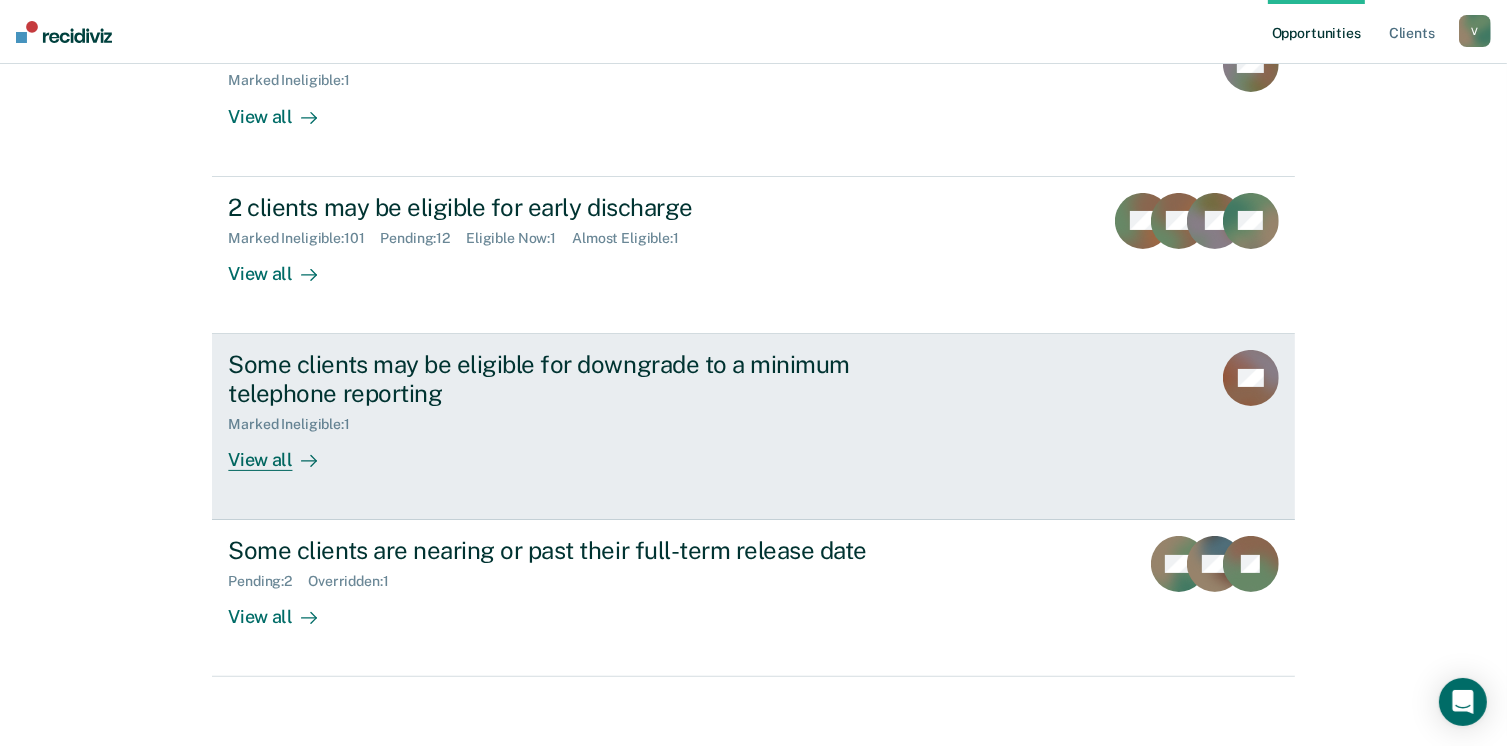 click on "View all" at bounding box center [284, 451] 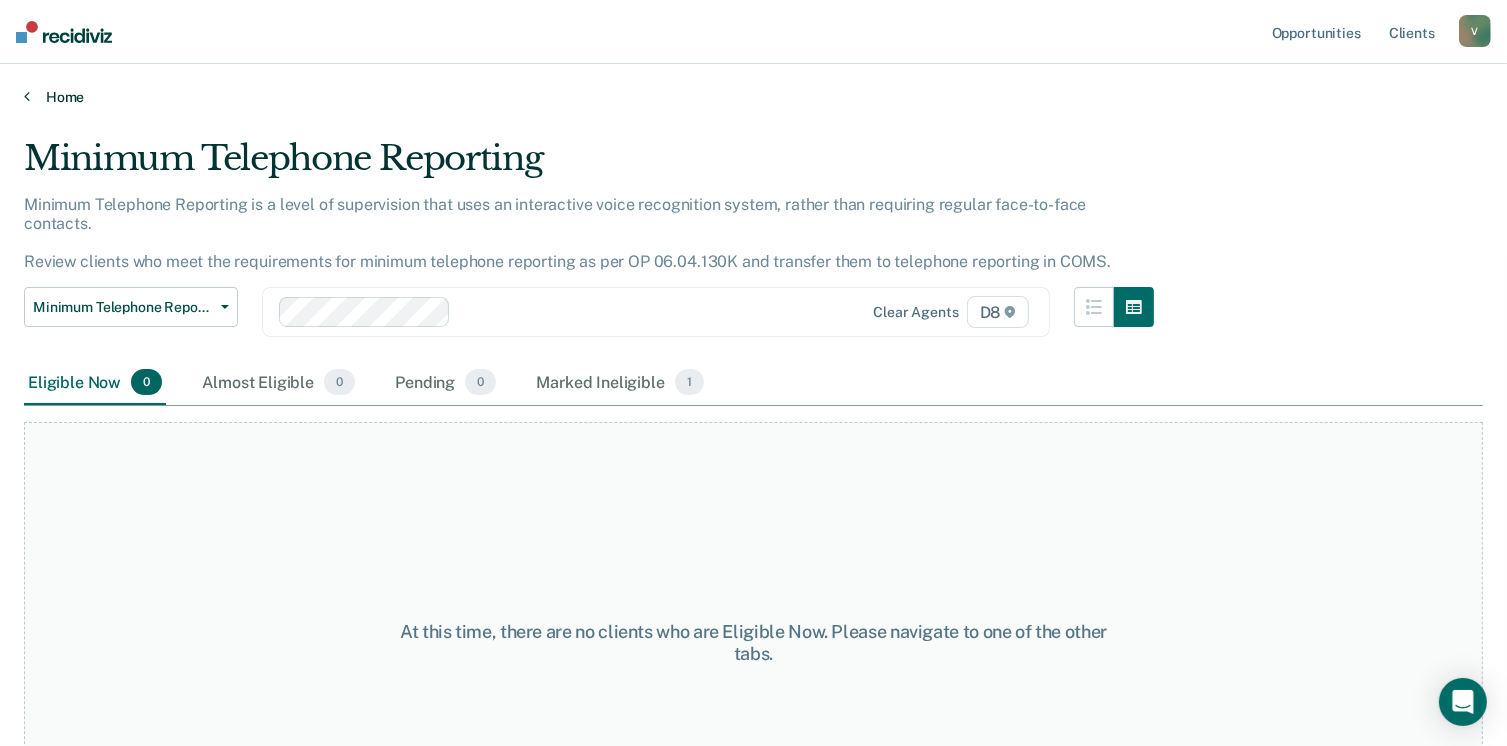 click on "Home" at bounding box center (753, 97) 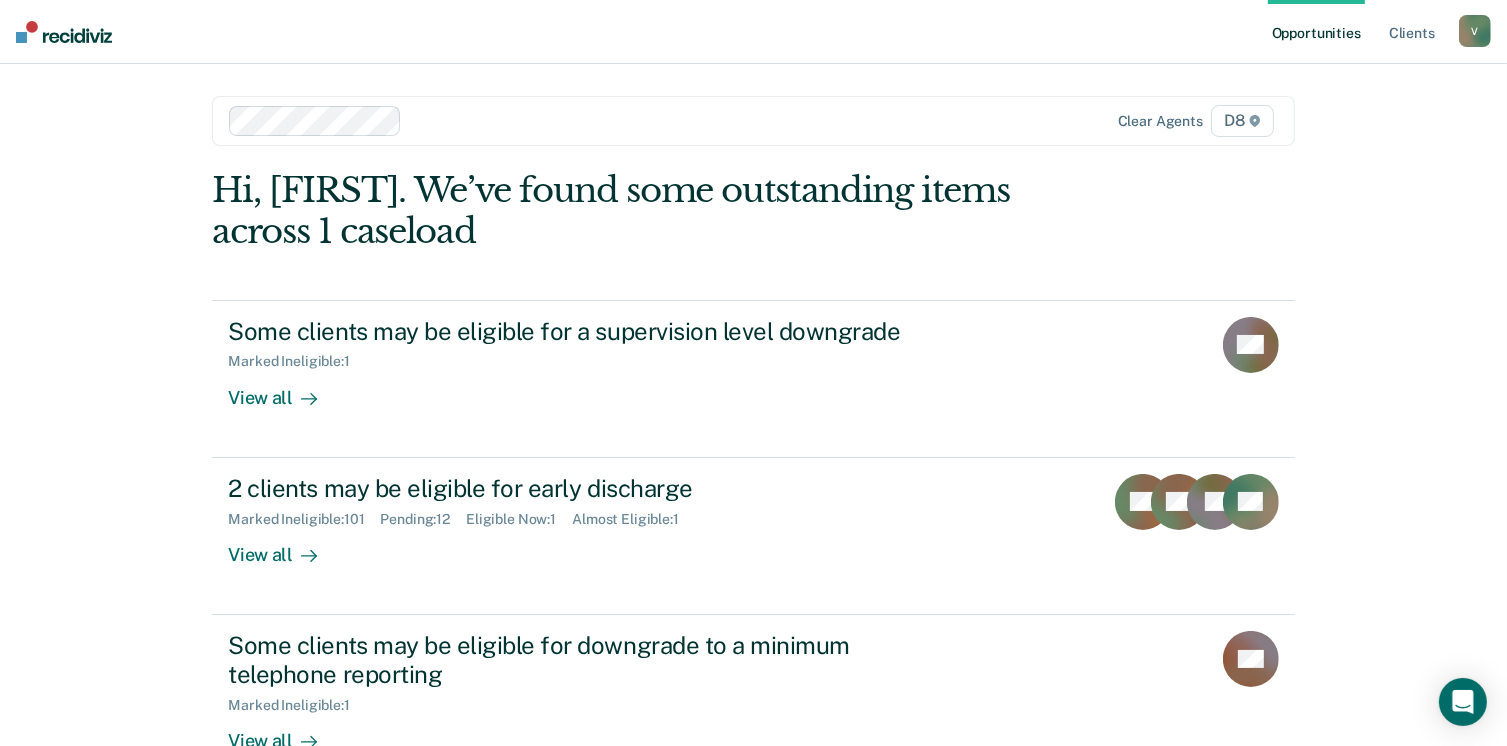 scroll, scrollTop: 290, scrollLeft: 0, axis: vertical 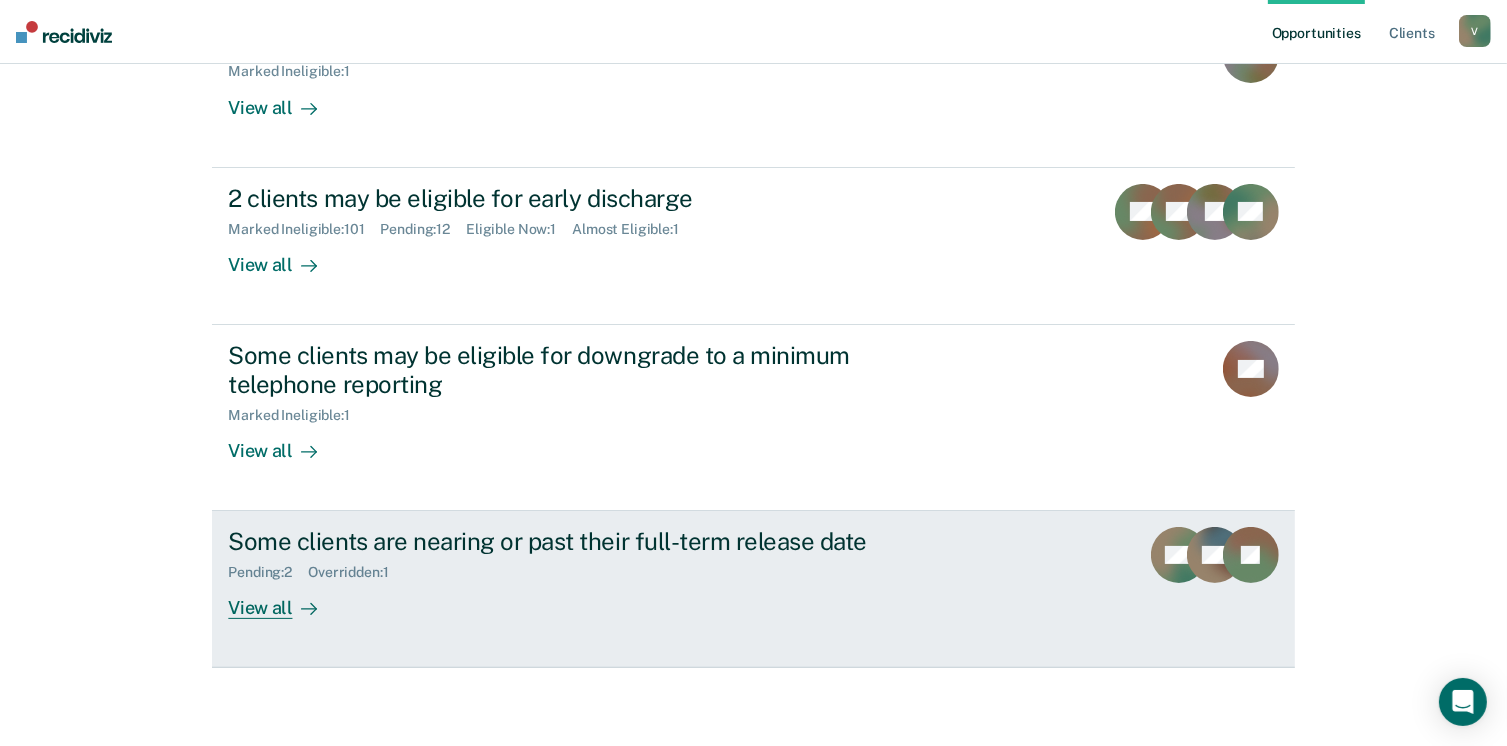 click on "View all" at bounding box center (284, 600) 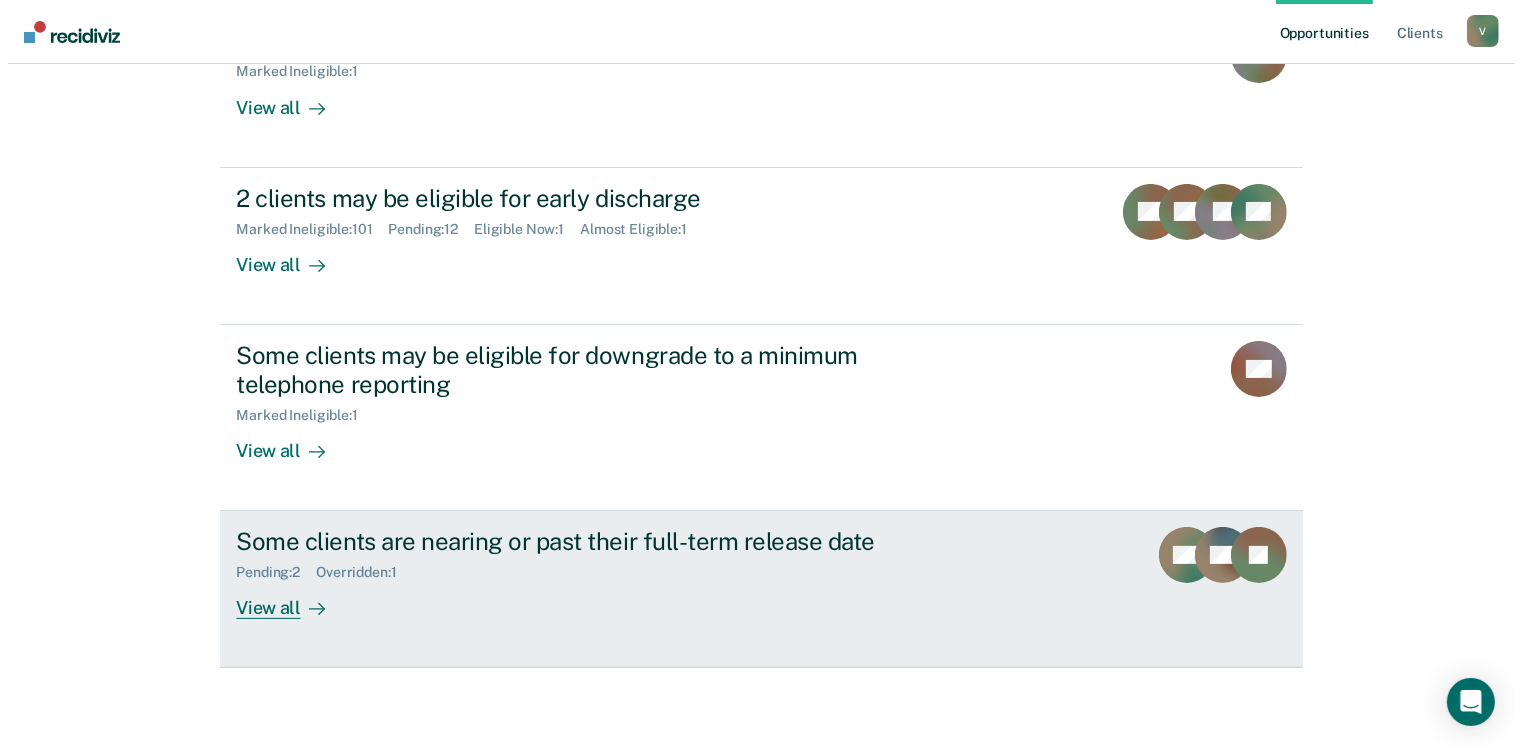scroll, scrollTop: 0, scrollLeft: 0, axis: both 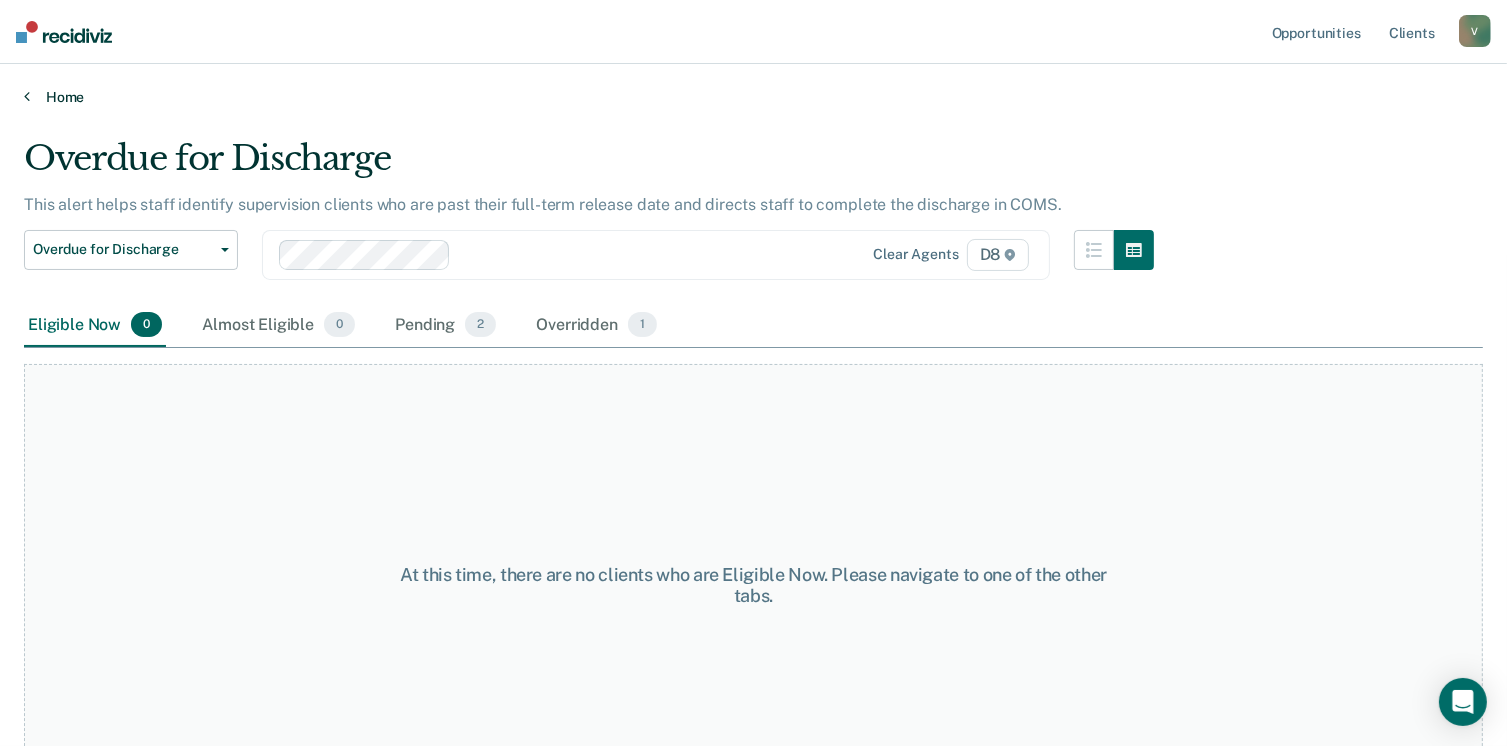 click on "Home" at bounding box center (753, 97) 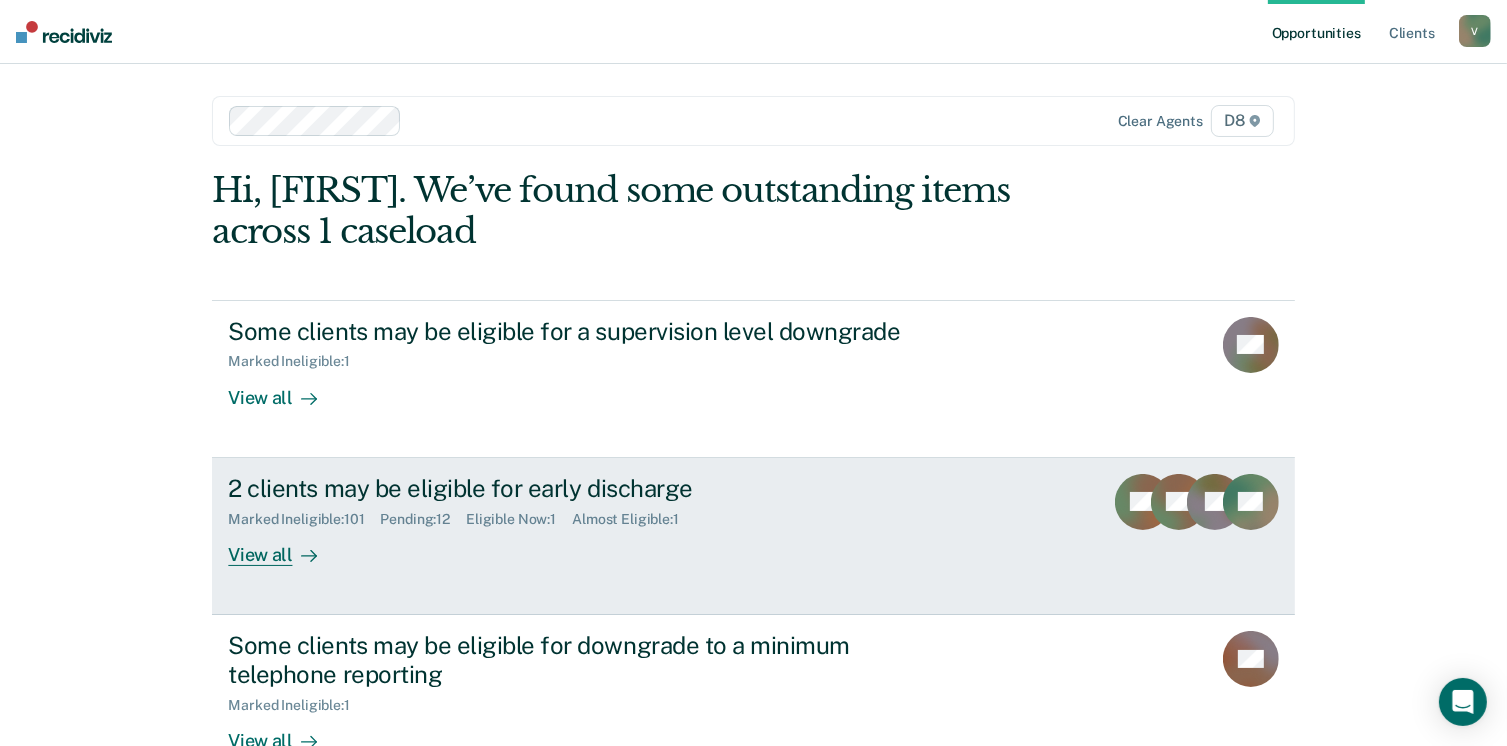 click on "View all" at bounding box center (284, 546) 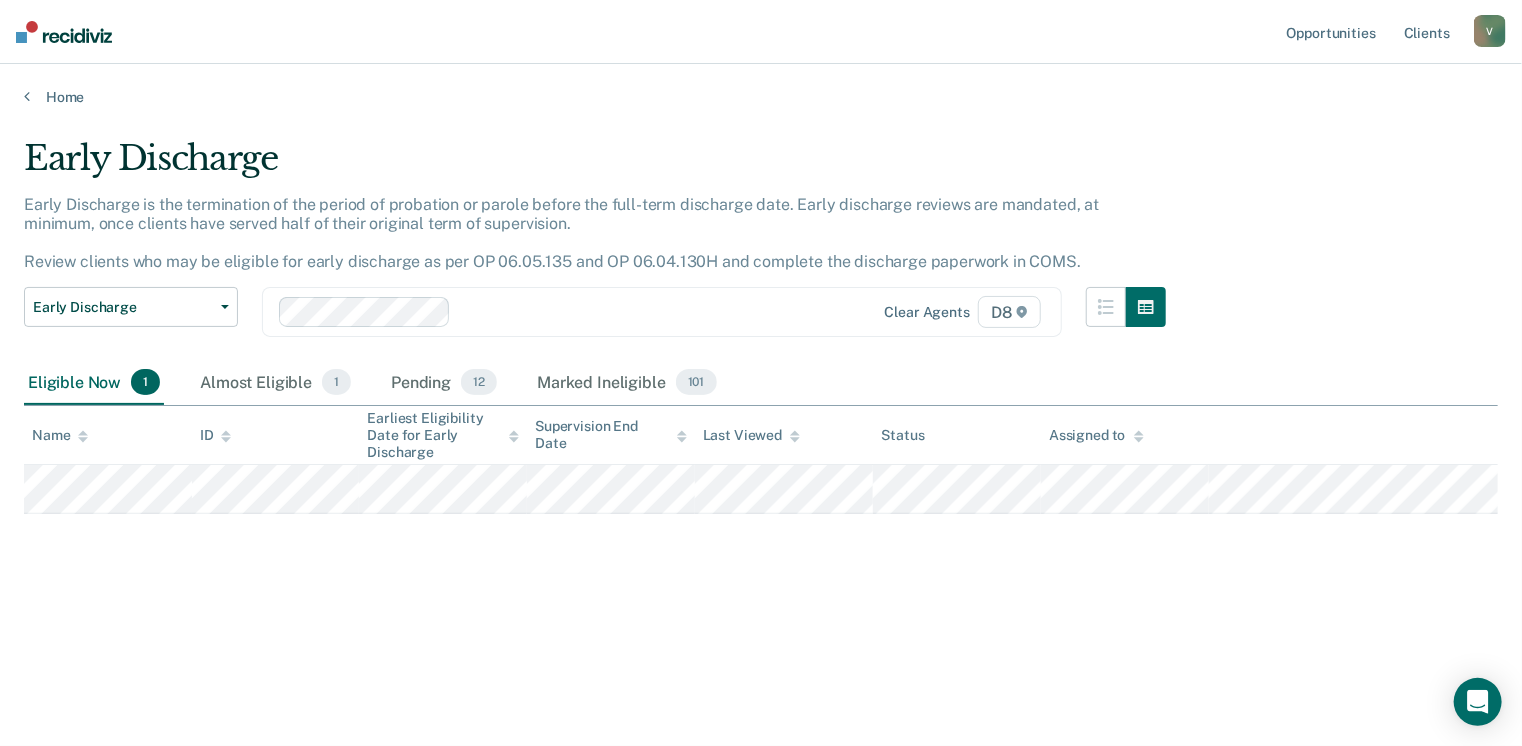 click on "Early Discharge Early Discharge is the termination of the period of probation or parole before the full-term discharge date. Early discharge reviews are mandated, at minimum, once clients have served half of their original term of supervision. Review clients who may be eligible for early discharge as per OP 06.05.135 and OP 06.04.130H and complete the discharge paperwork in COMS. Early Discharge Classification Review Early Discharge Minimum Telephone Reporting Overdue for Discharge Supervision Level Mismatch Clear agents D8 Eligible Now 1 Almost Eligible 1 Pending 12 Marked Ineligible 101 To pick up a draggable item, press the space bar. While dragging, use the arrow keys to move the item. Press space again to drop the item in its new position, or press escape to cancel. Name ID Earliest Eligibility Date for Early Discharge Supervision End Date Last Viewed Status Assigned to" at bounding box center [761, 423] 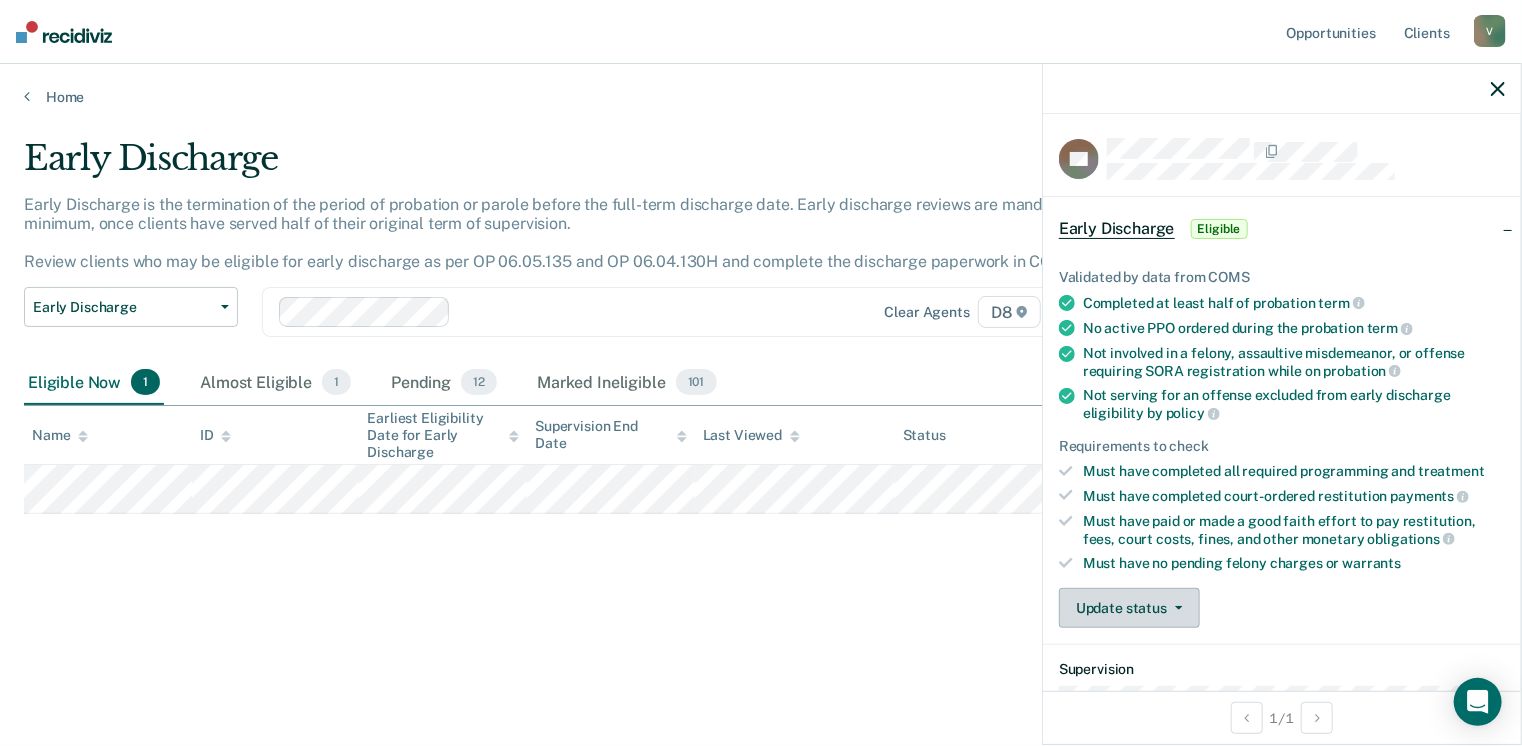 click on "Update status" at bounding box center (1129, 608) 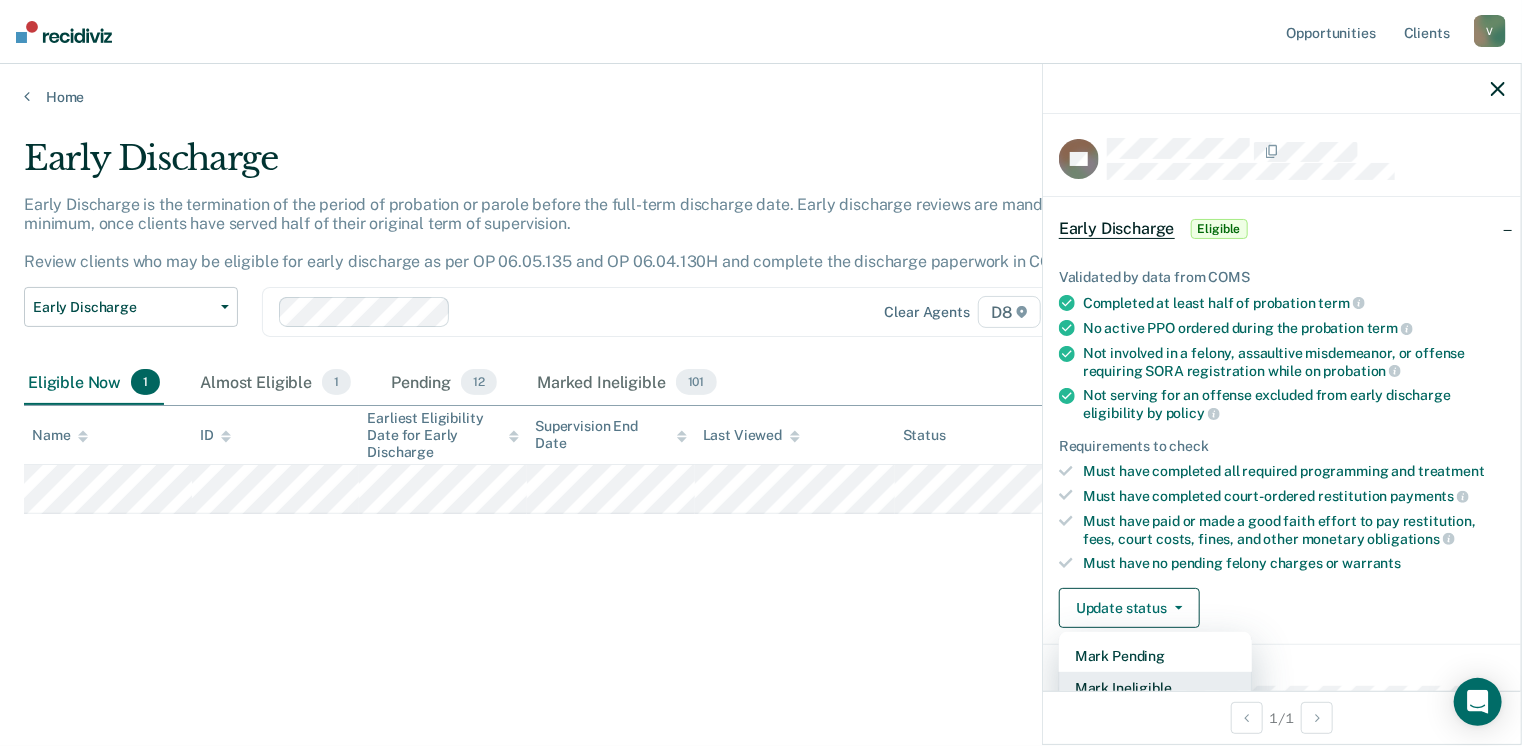 scroll, scrollTop: 5, scrollLeft: 0, axis: vertical 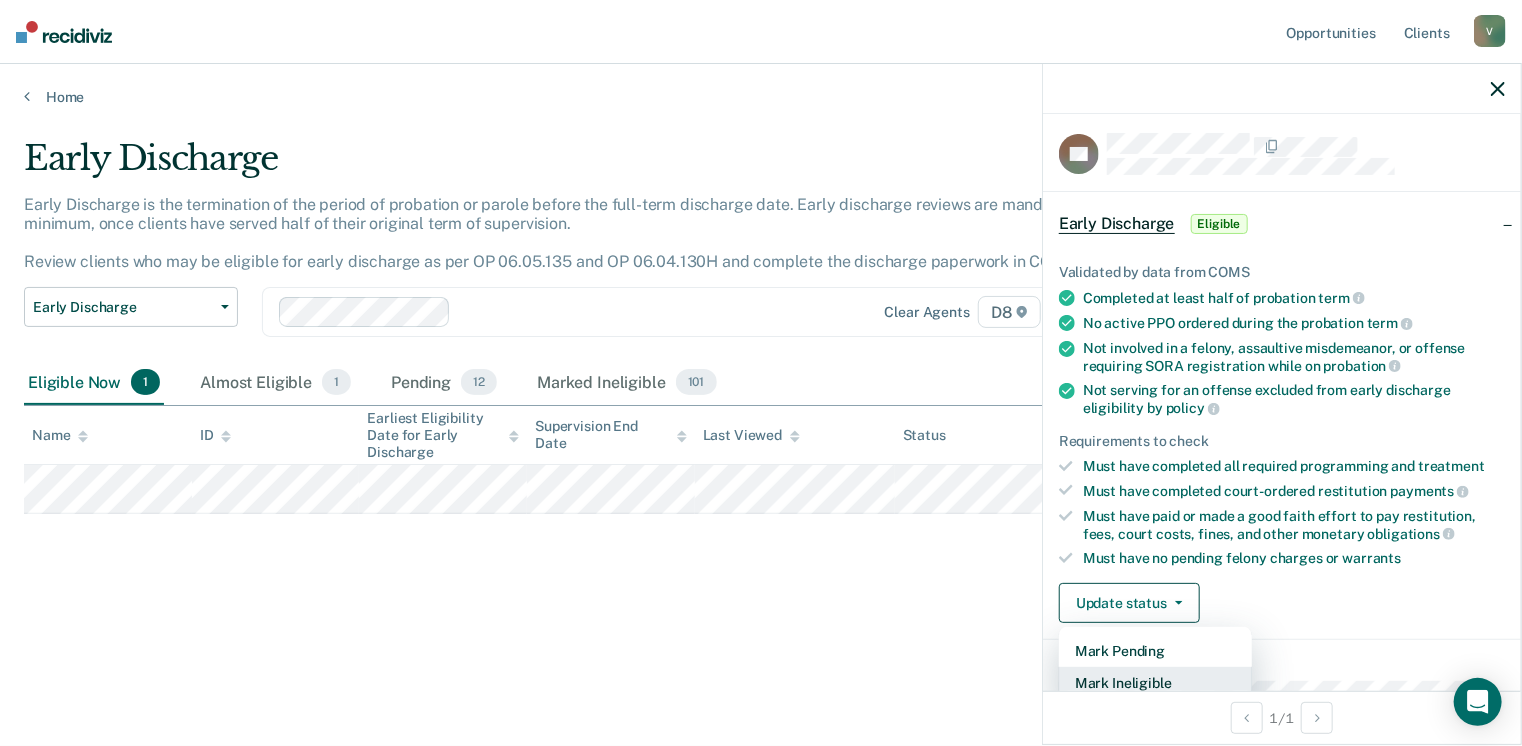 click on "Mark Ineligible" at bounding box center (1155, 683) 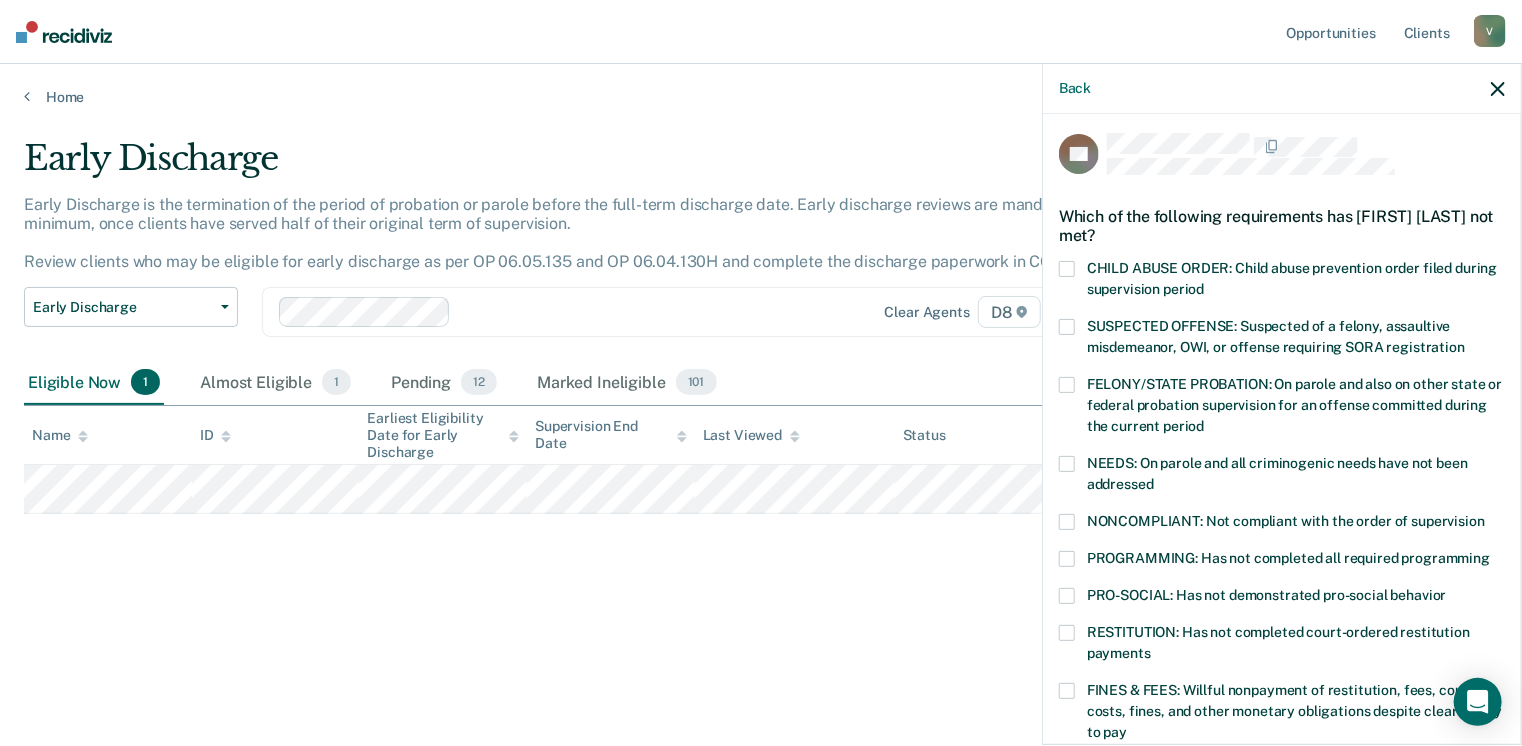 click at bounding box center [1067, 633] 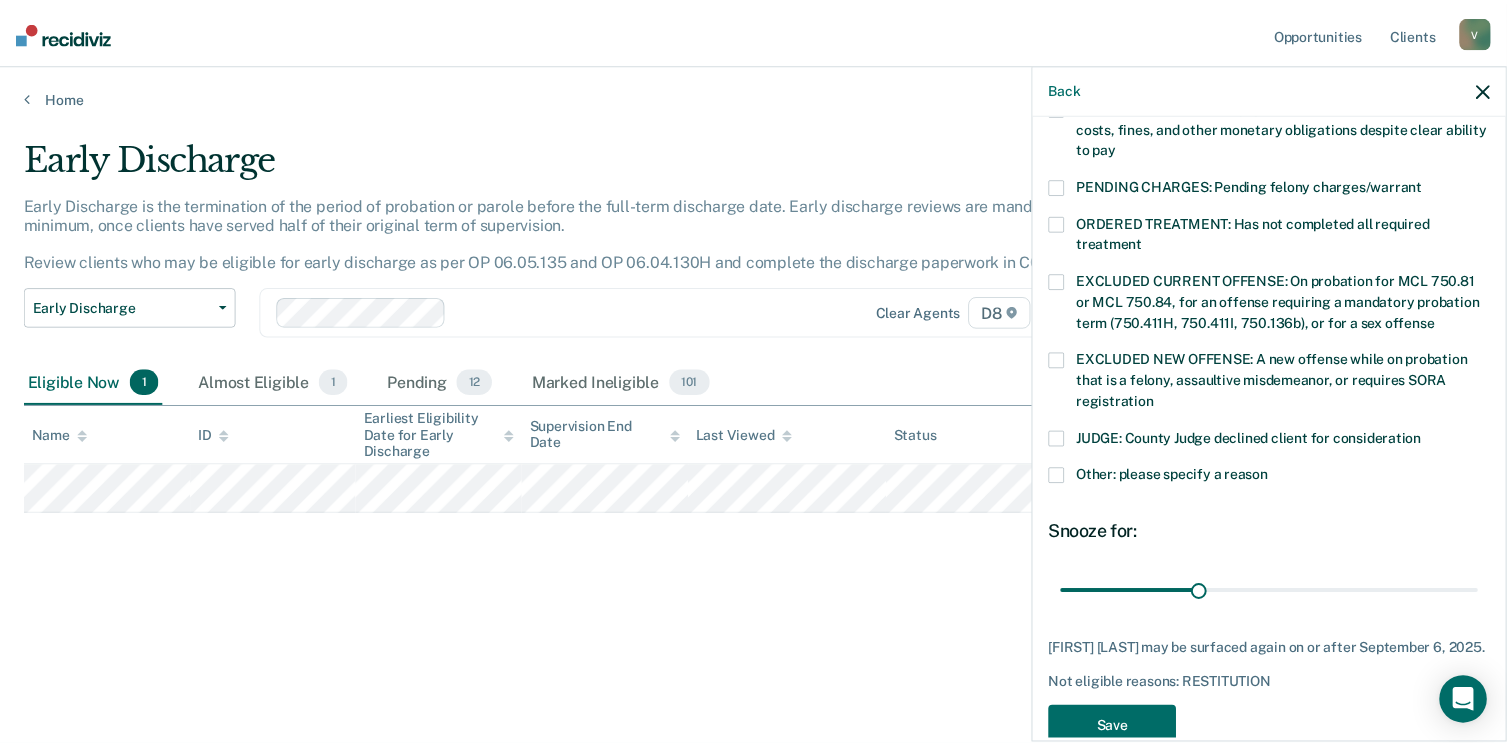 scroll, scrollTop: 647, scrollLeft: 0, axis: vertical 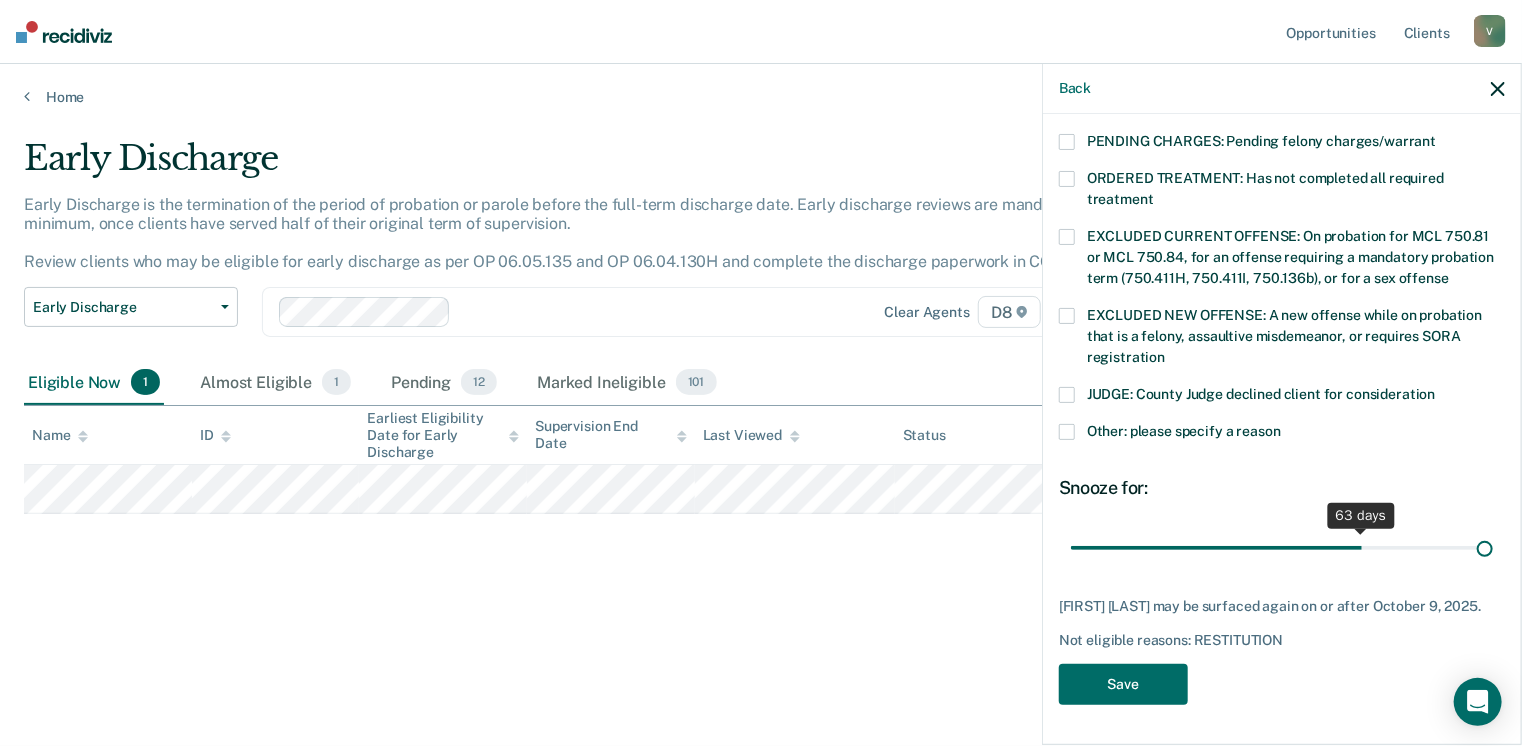 drag, startPoint x: 1203, startPoint y: 530, endPoint x: 1528, endPoint y: 488, distance: 327.7026 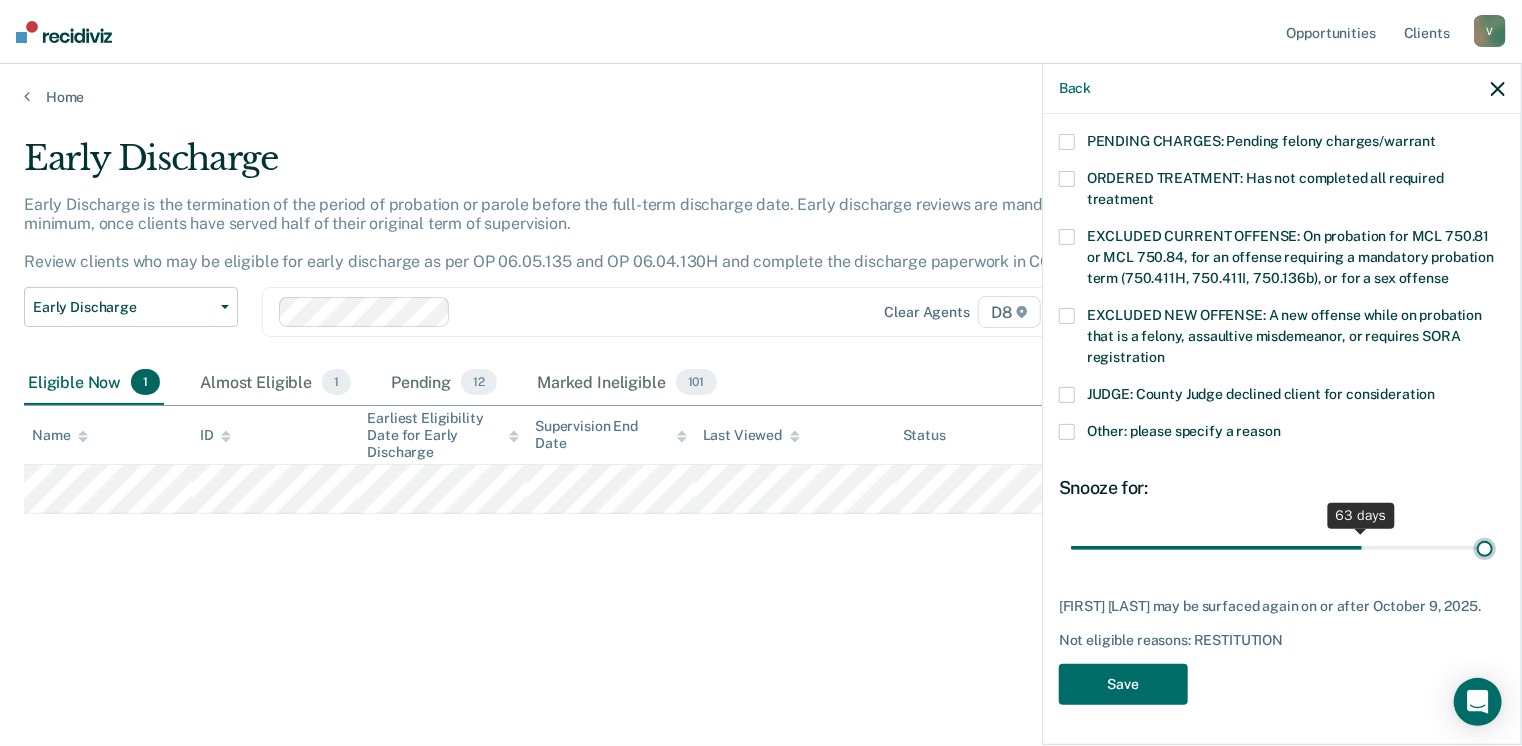 type on "90" 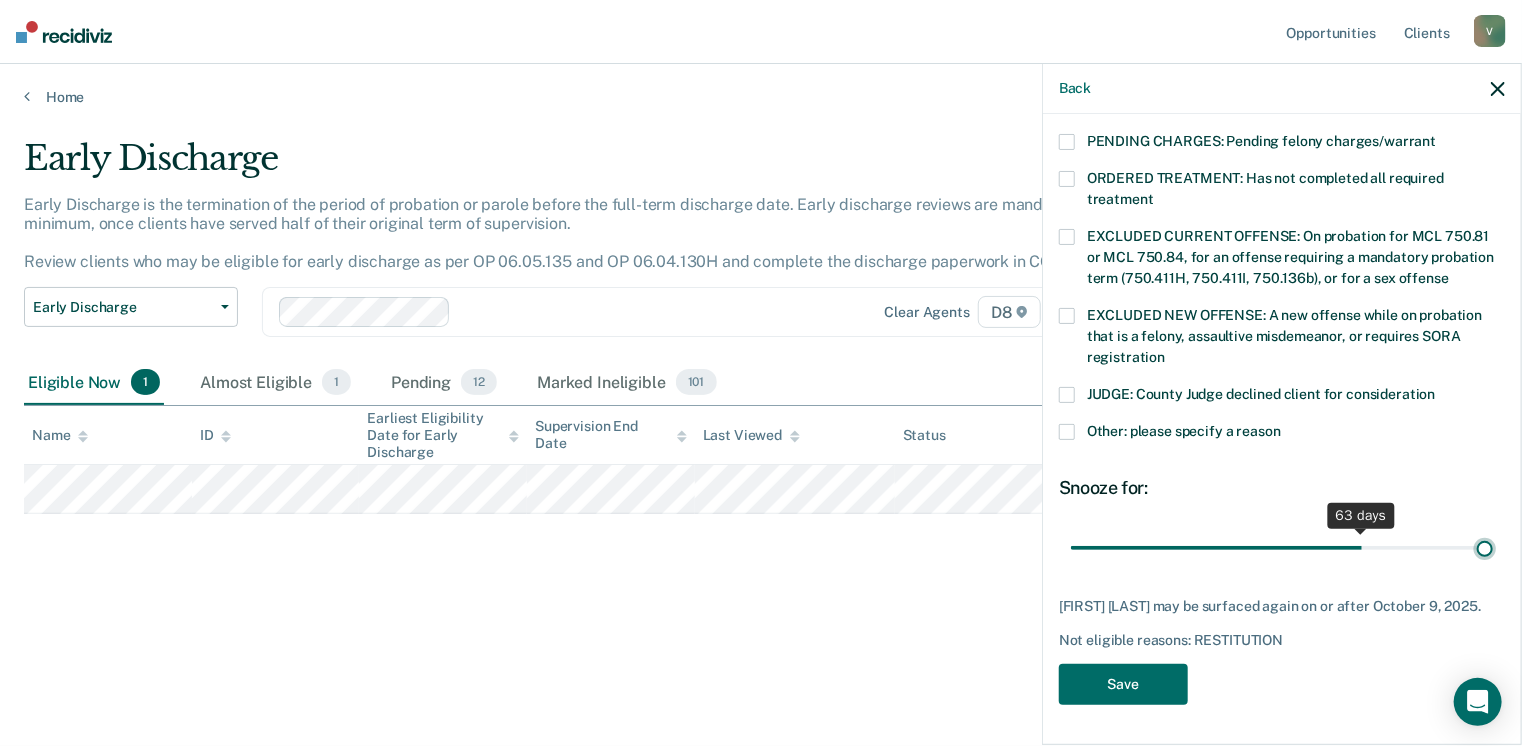 click at bounding box center [1282, 548] 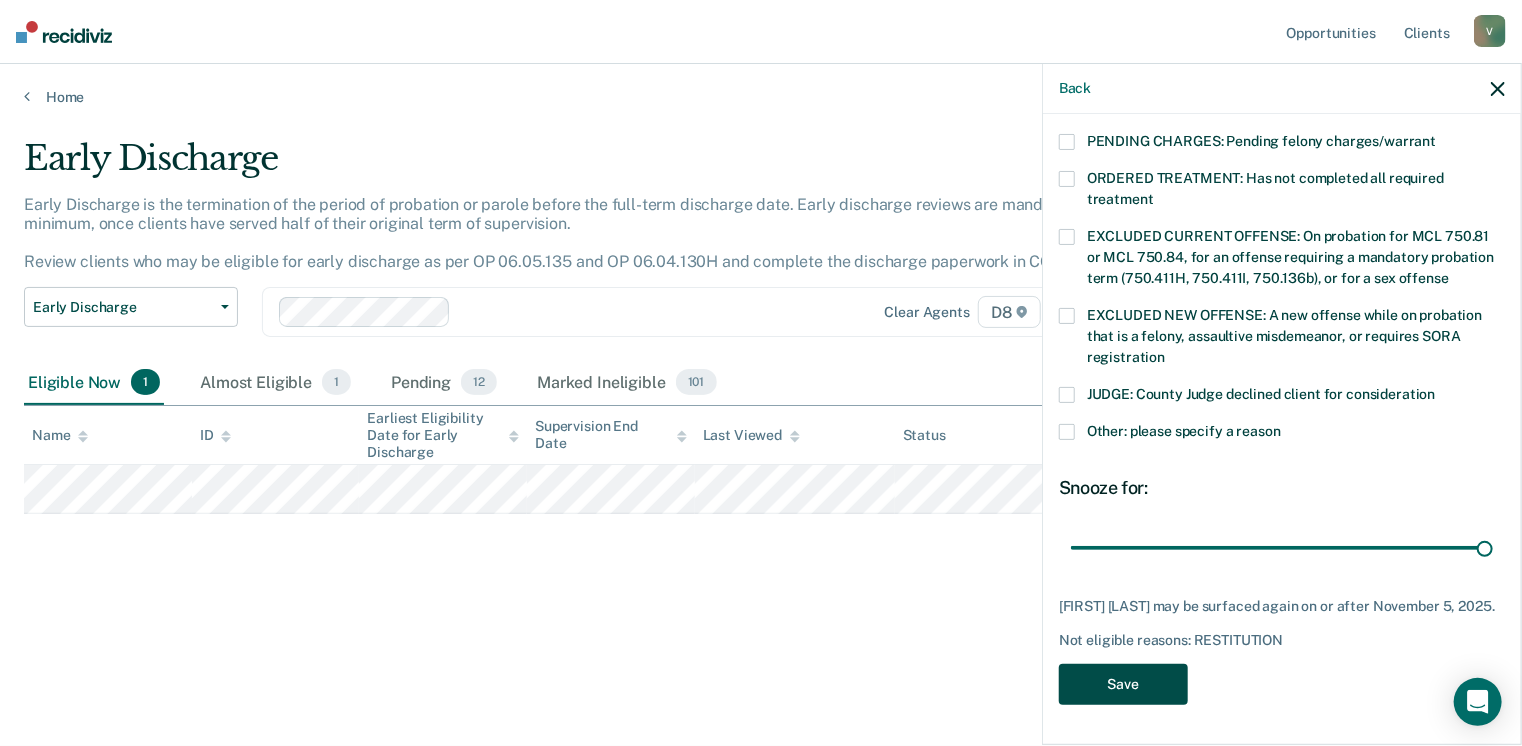 click on "Save" at bounding box center (1123, 684) 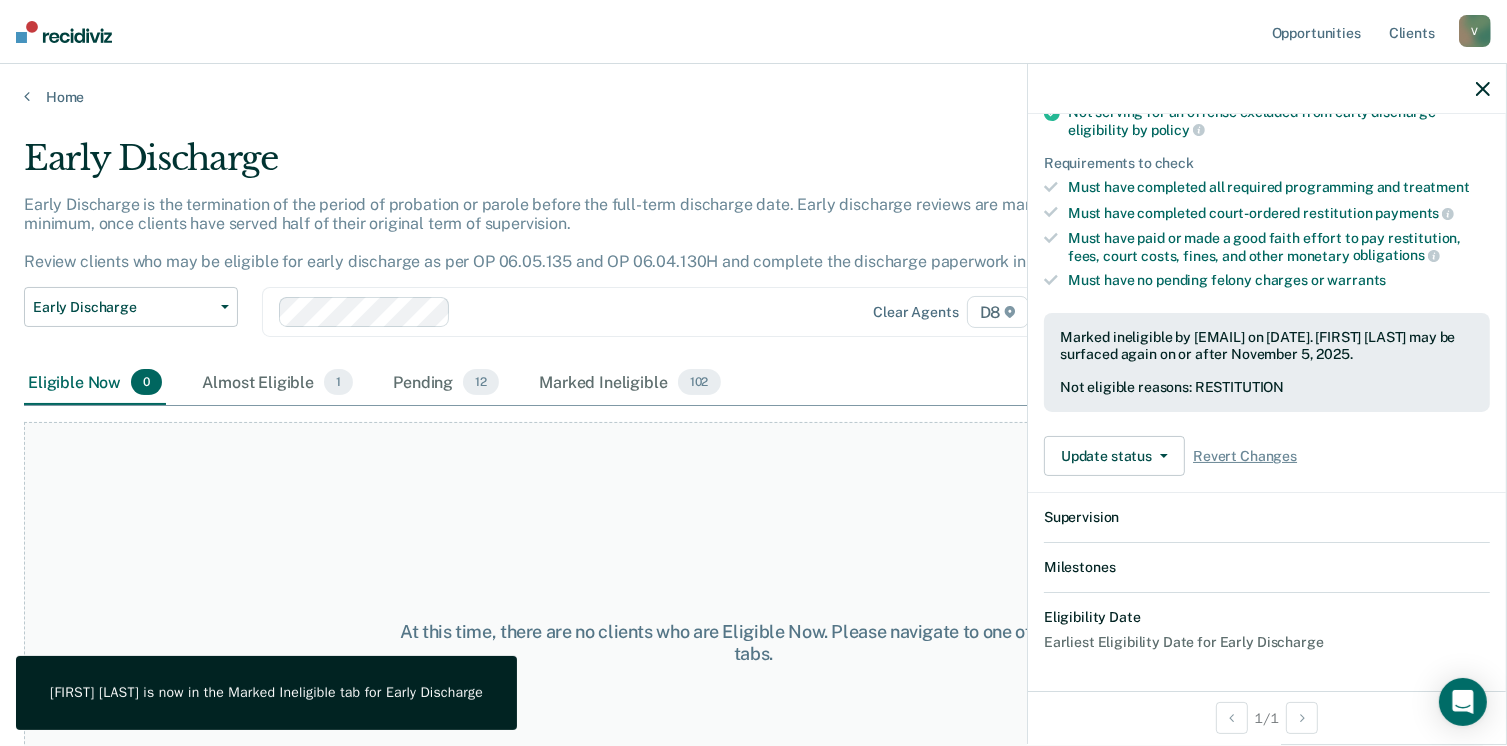 click on "At this time, there are no clients who are Eligible Now. Please navigate to one of the other tabs." at bounding box center [753, 643] 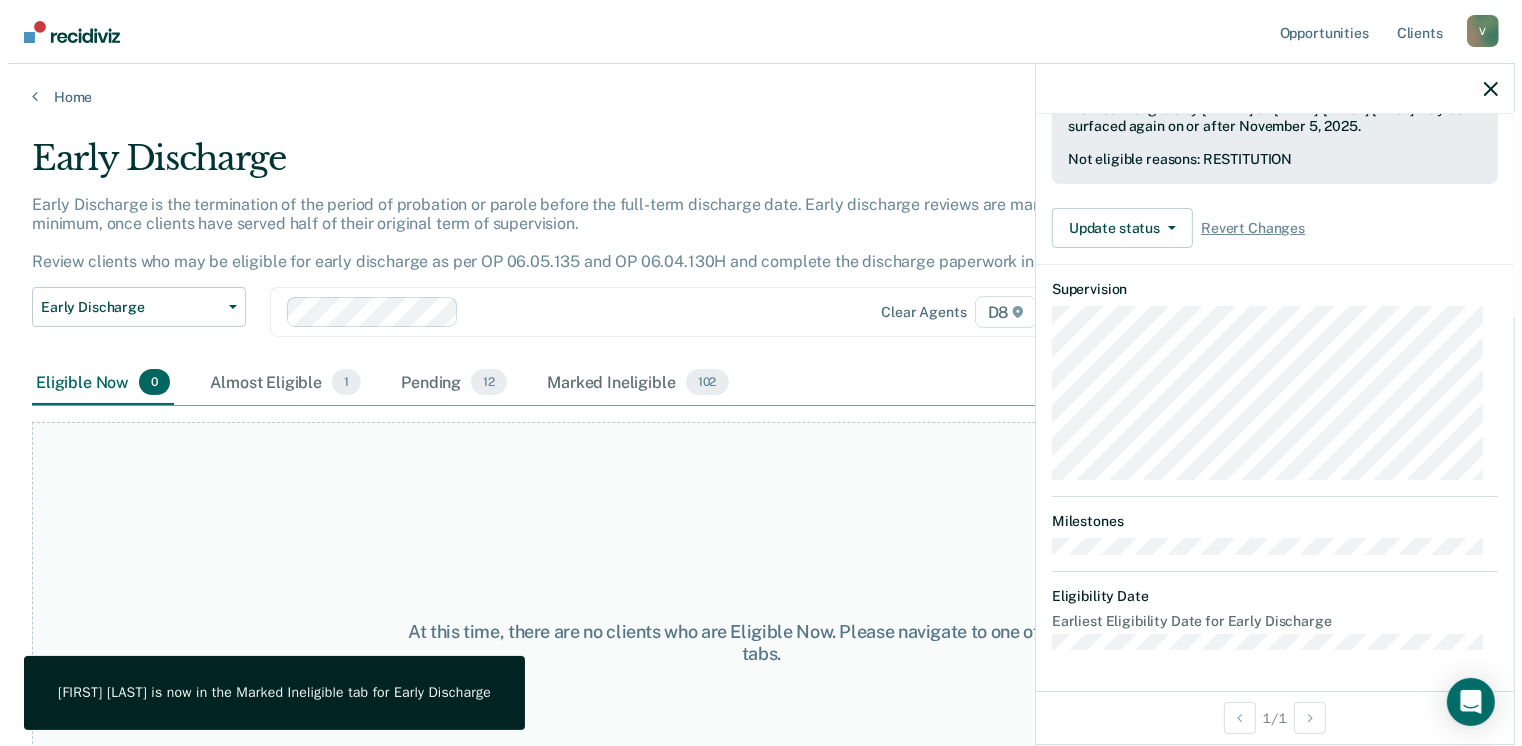 scroll, scrollTop: 519, scrollLeft: 0, axis: vertical 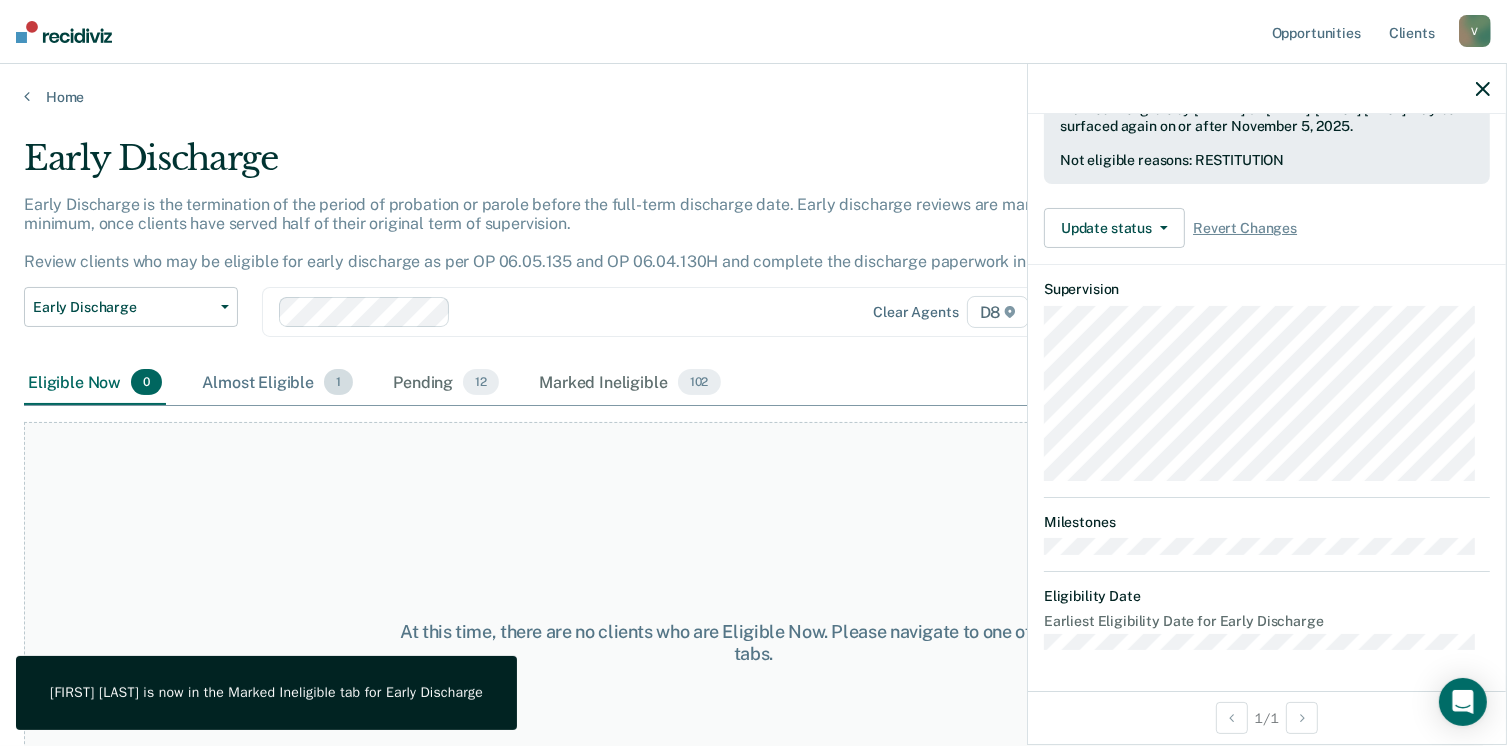 click on "Almost Eligible 1" at bounding box center (277, 383) 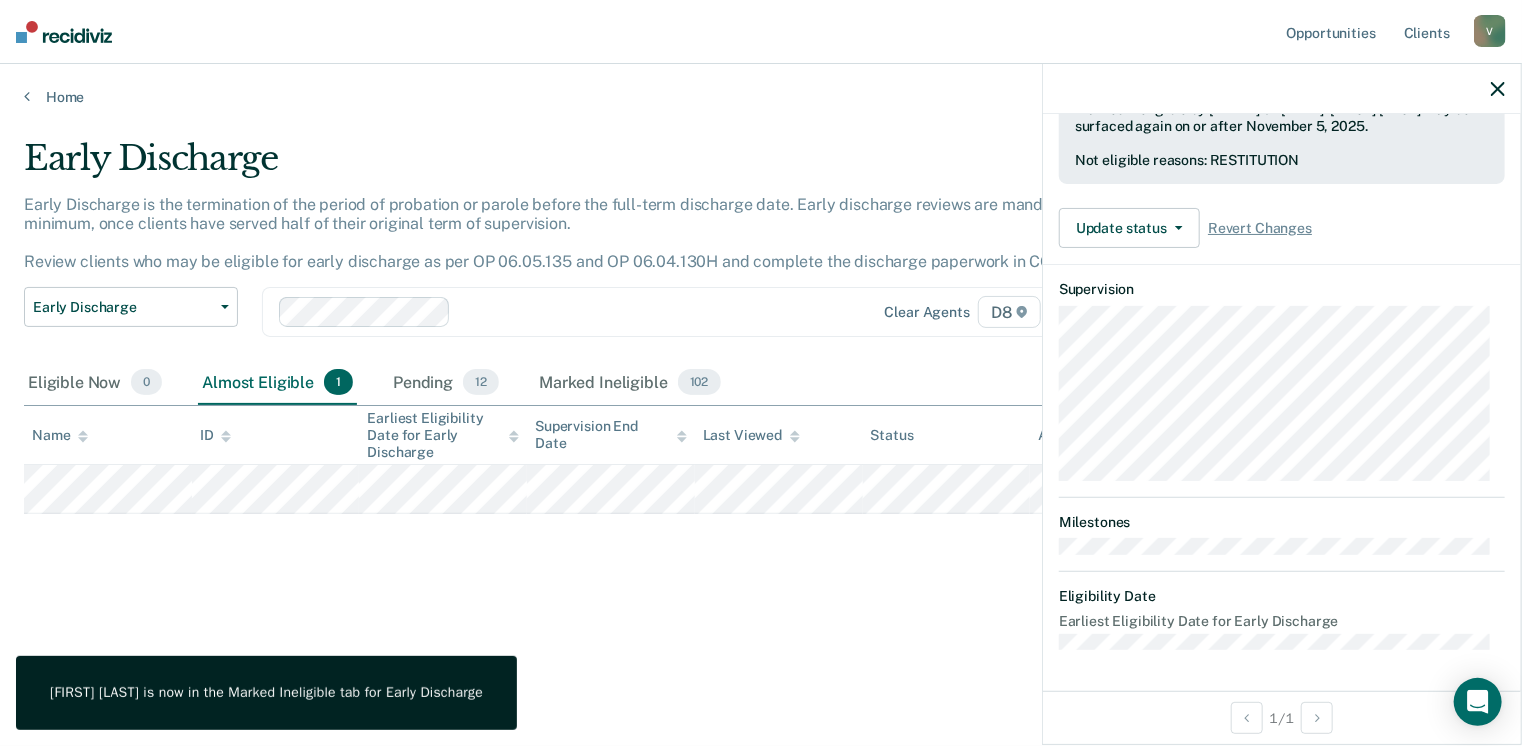click on "Almost Eligible 1" at bounding box center (277, 383) 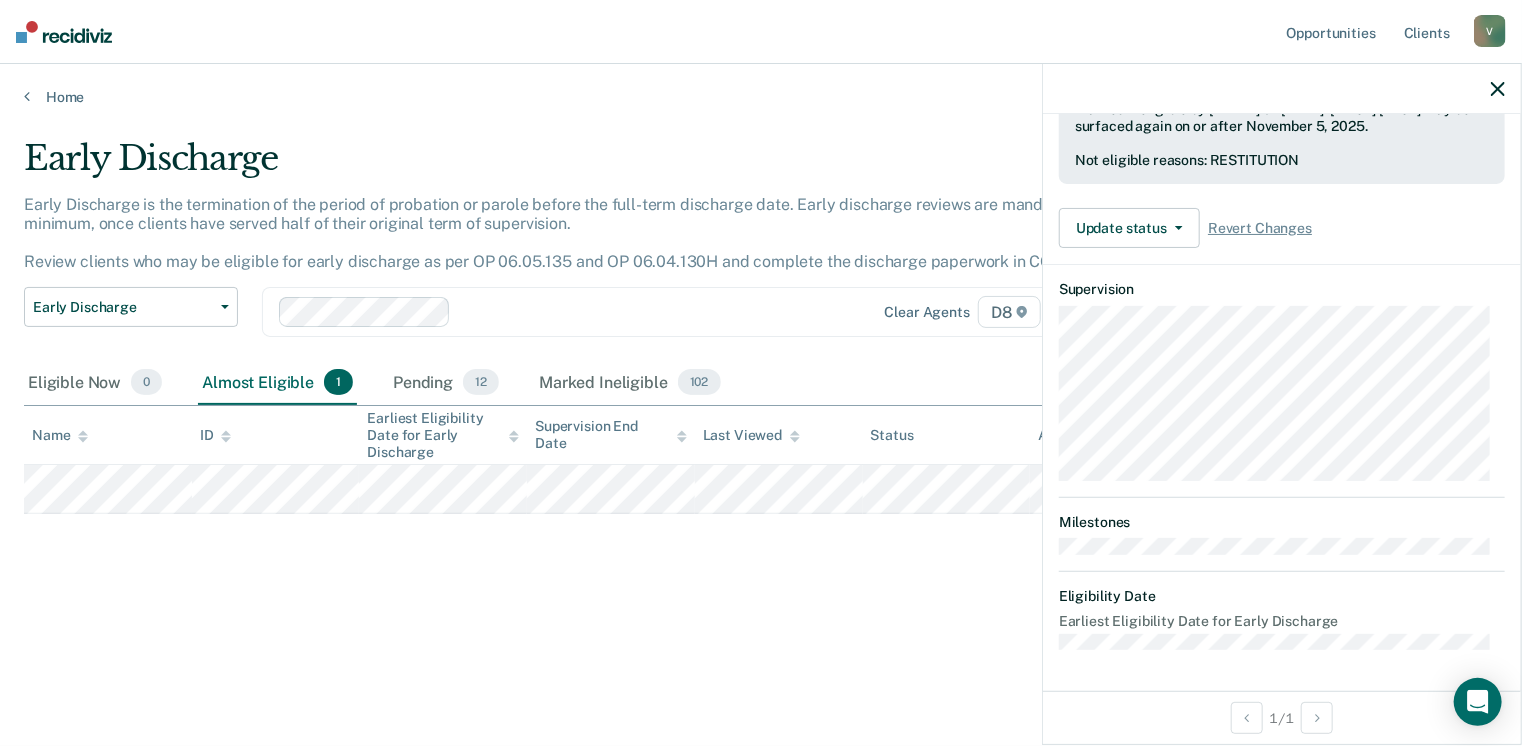 scroll, scrollTop: 371, scrollLeft: 0, axis: vertical 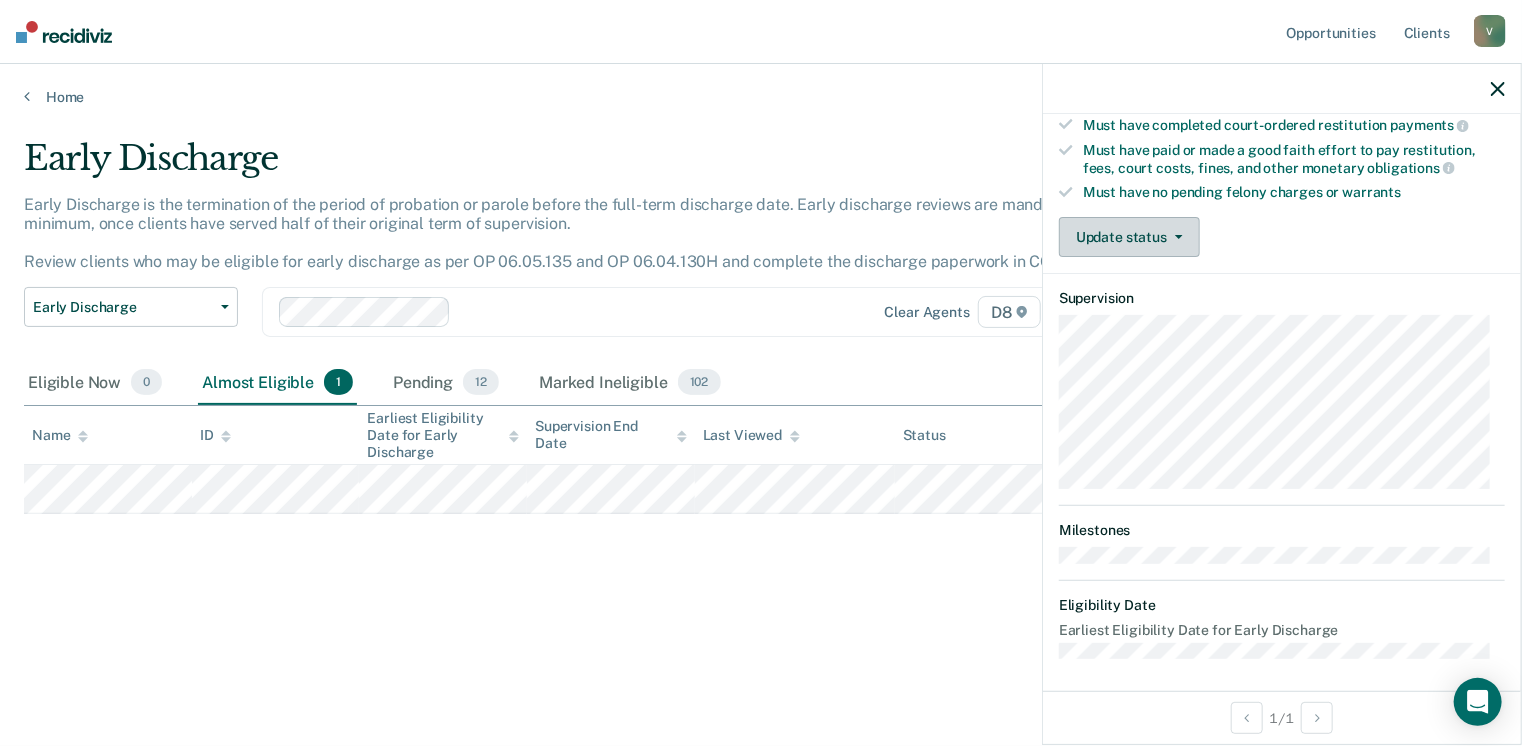 click on "Update status" at bounding box center (1129, 237) 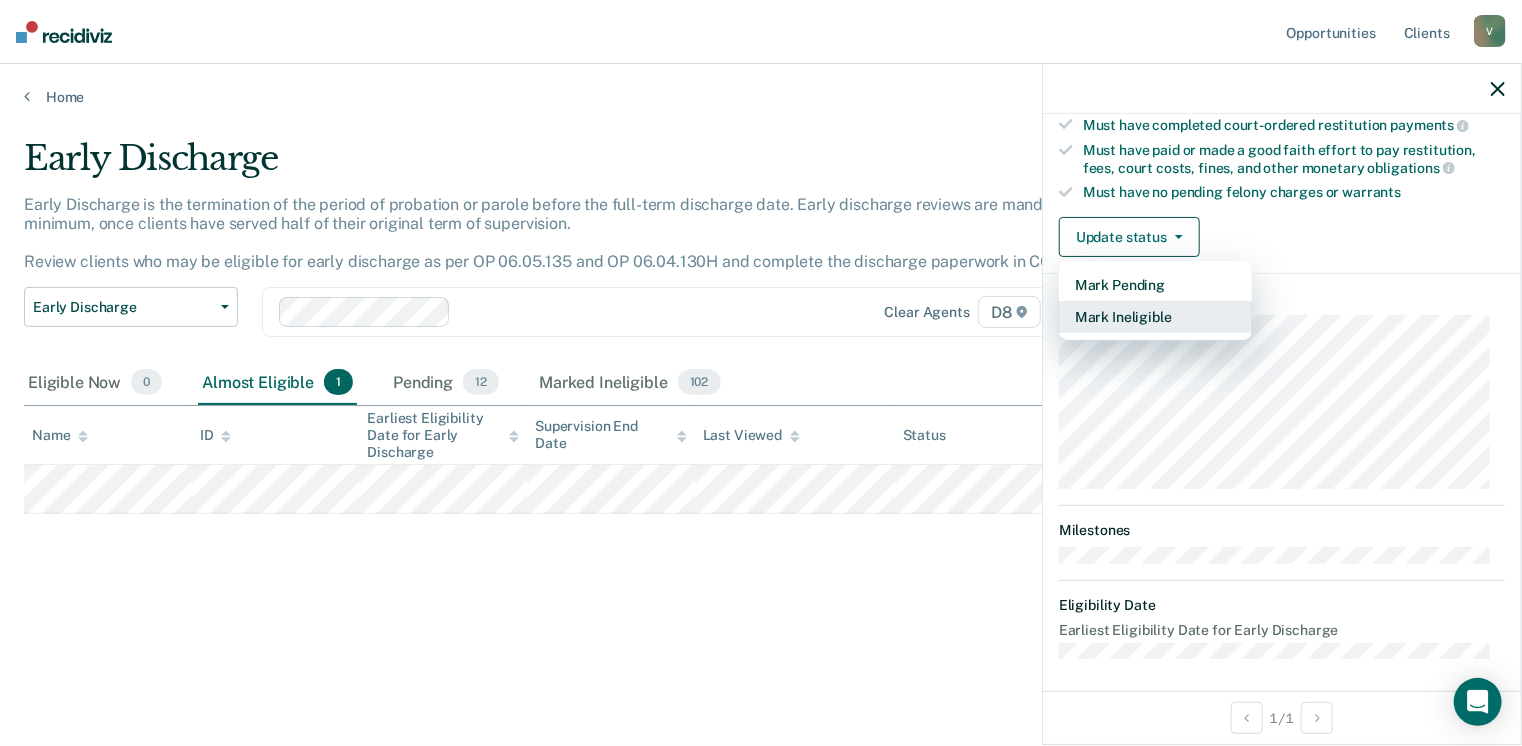 click on "Mark Ineligible" at bounding box center [1155, 317] 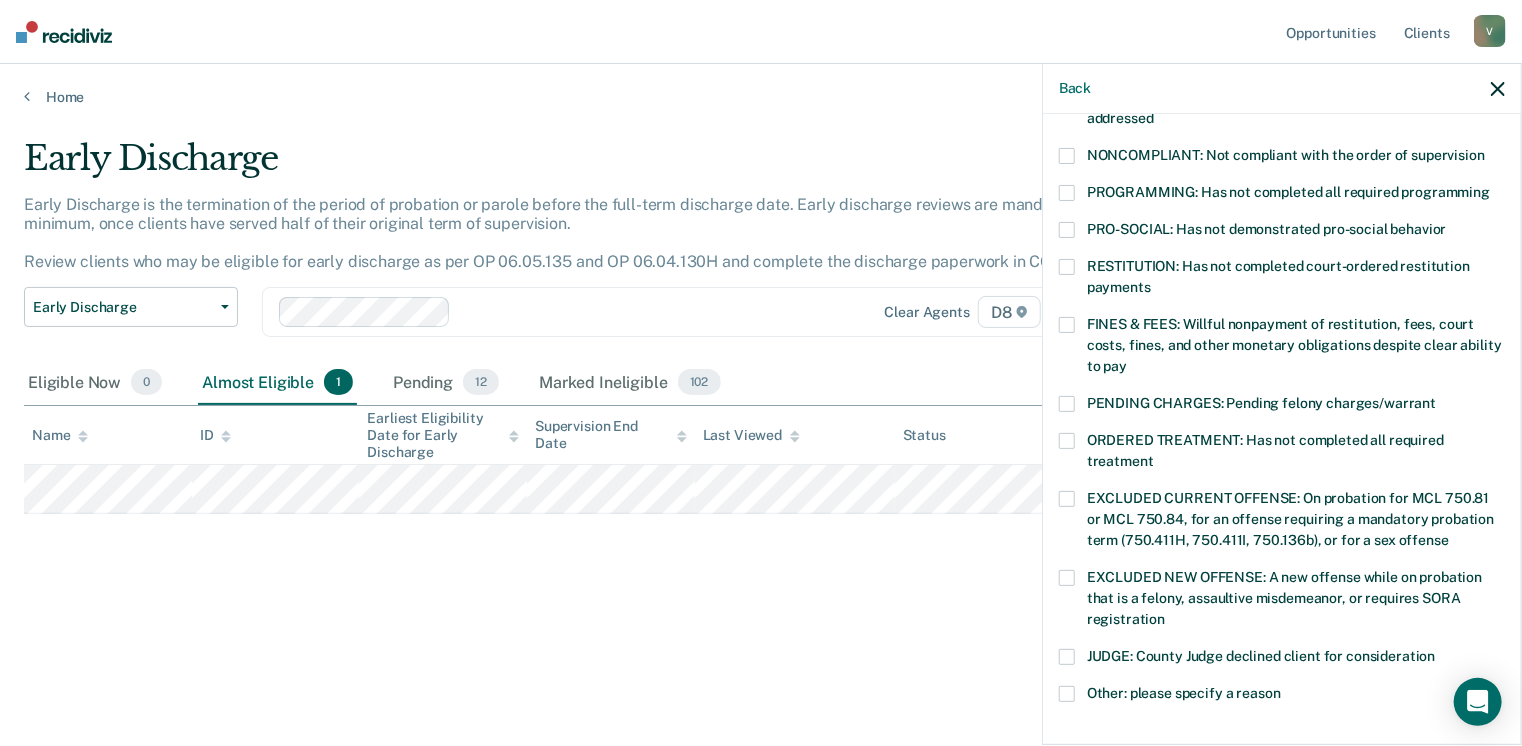click at bounding box center [1067, 193] 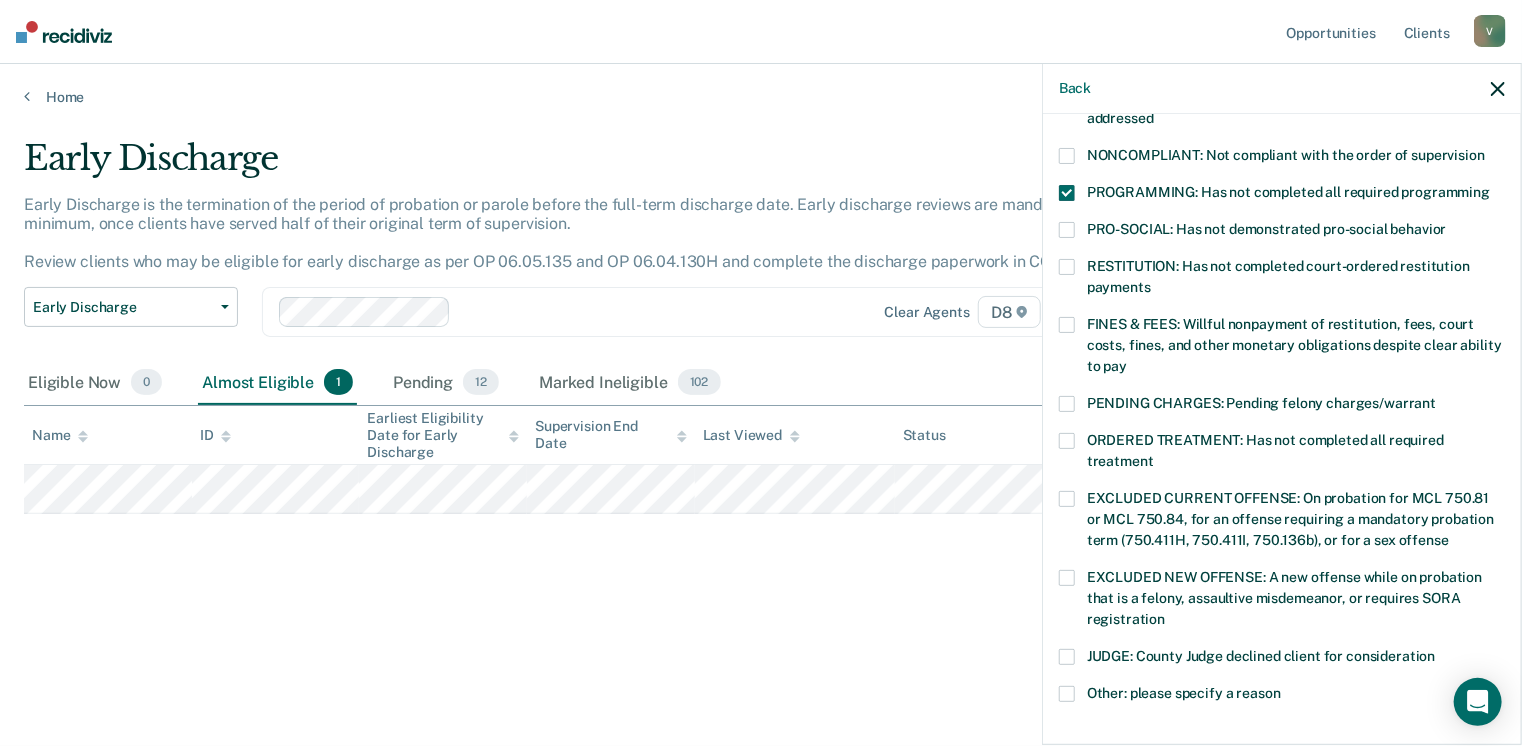 scroll, scrollTop: 647, scrollLeft: 0, axis: vertical 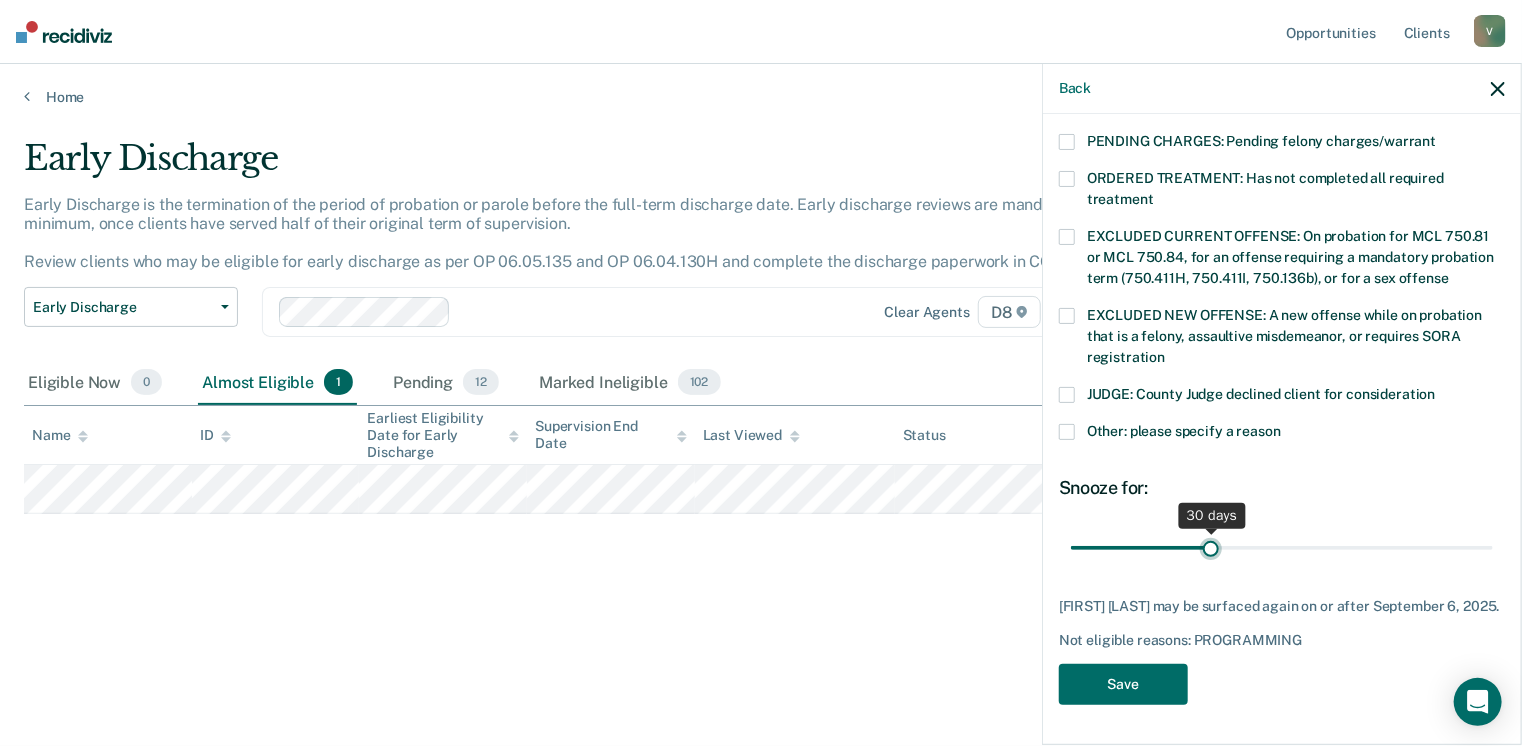 click at bounding box center [1282, 548] 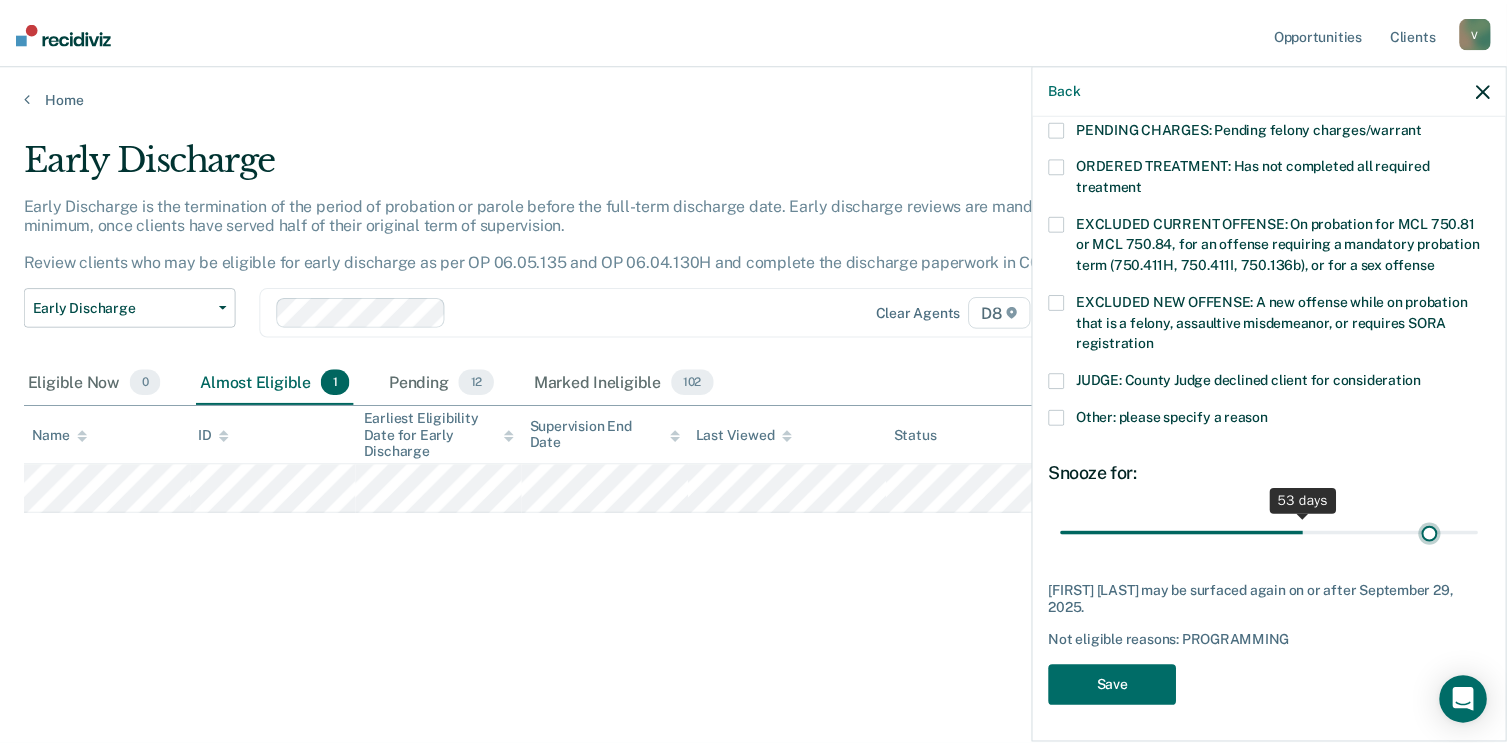 scroll, scrollTop: 647, scrollLeft: 0, axis: vertical 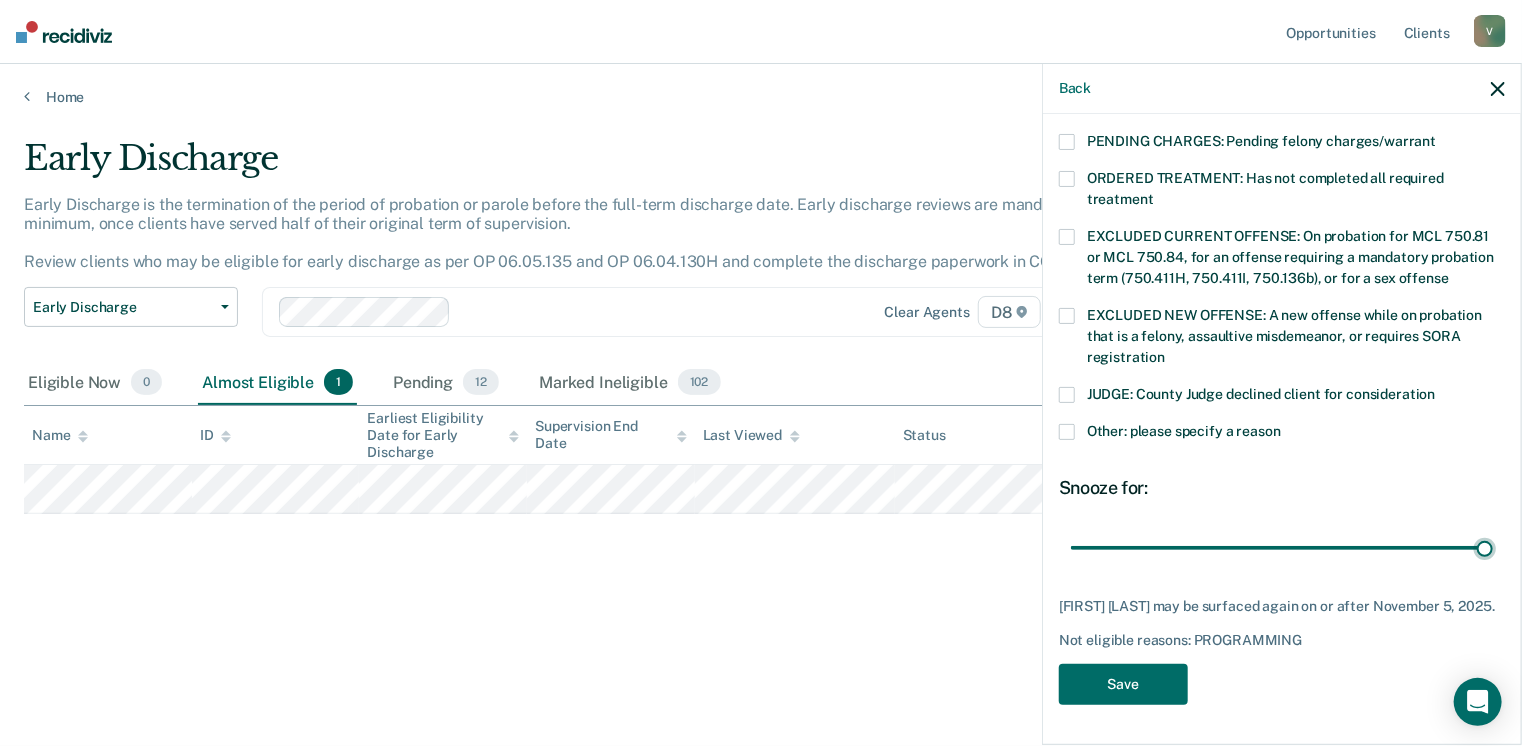 drag, startPoint x: 1212, startPoint y: 529, endPoint x: 1521, endPoint y: 511, distance: 309.52383 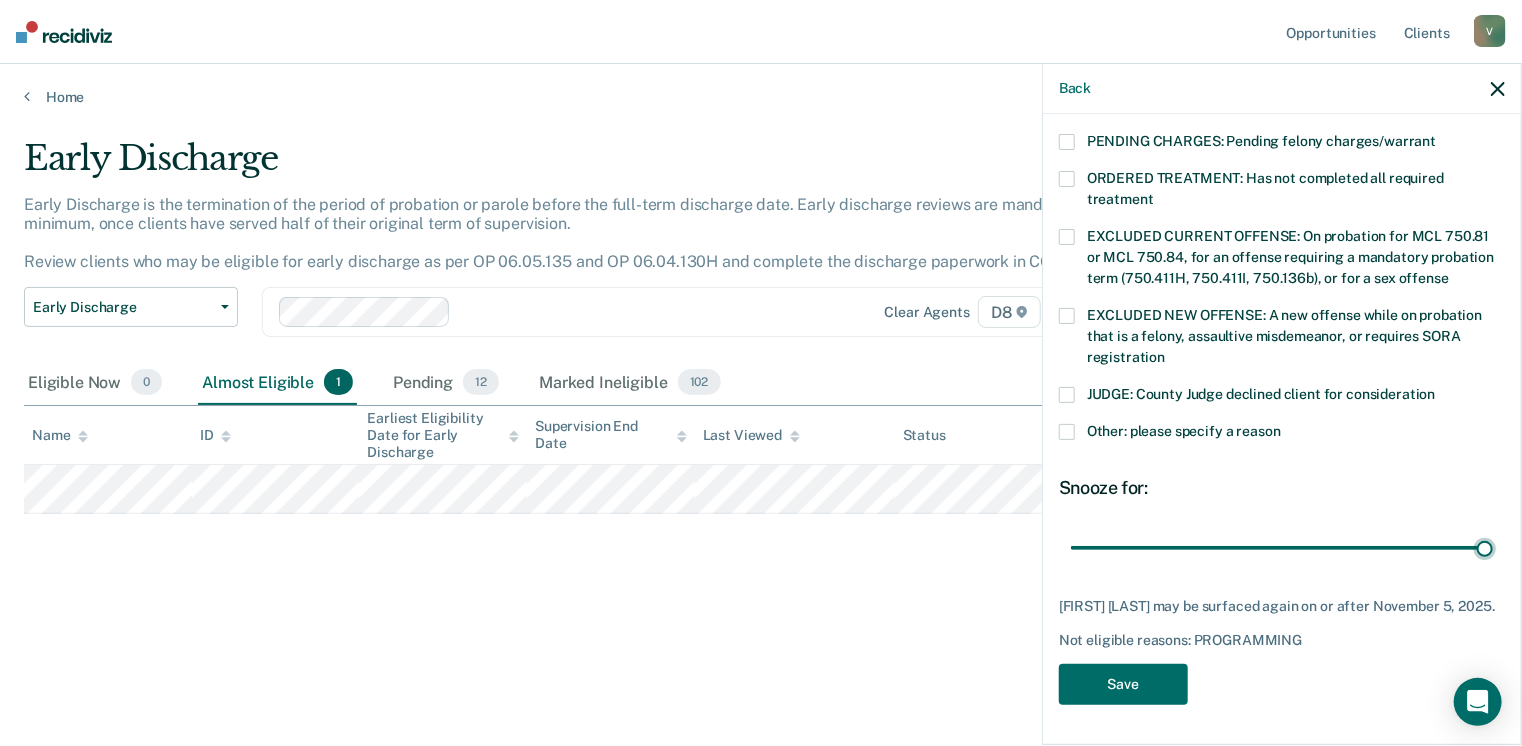 type on "90" 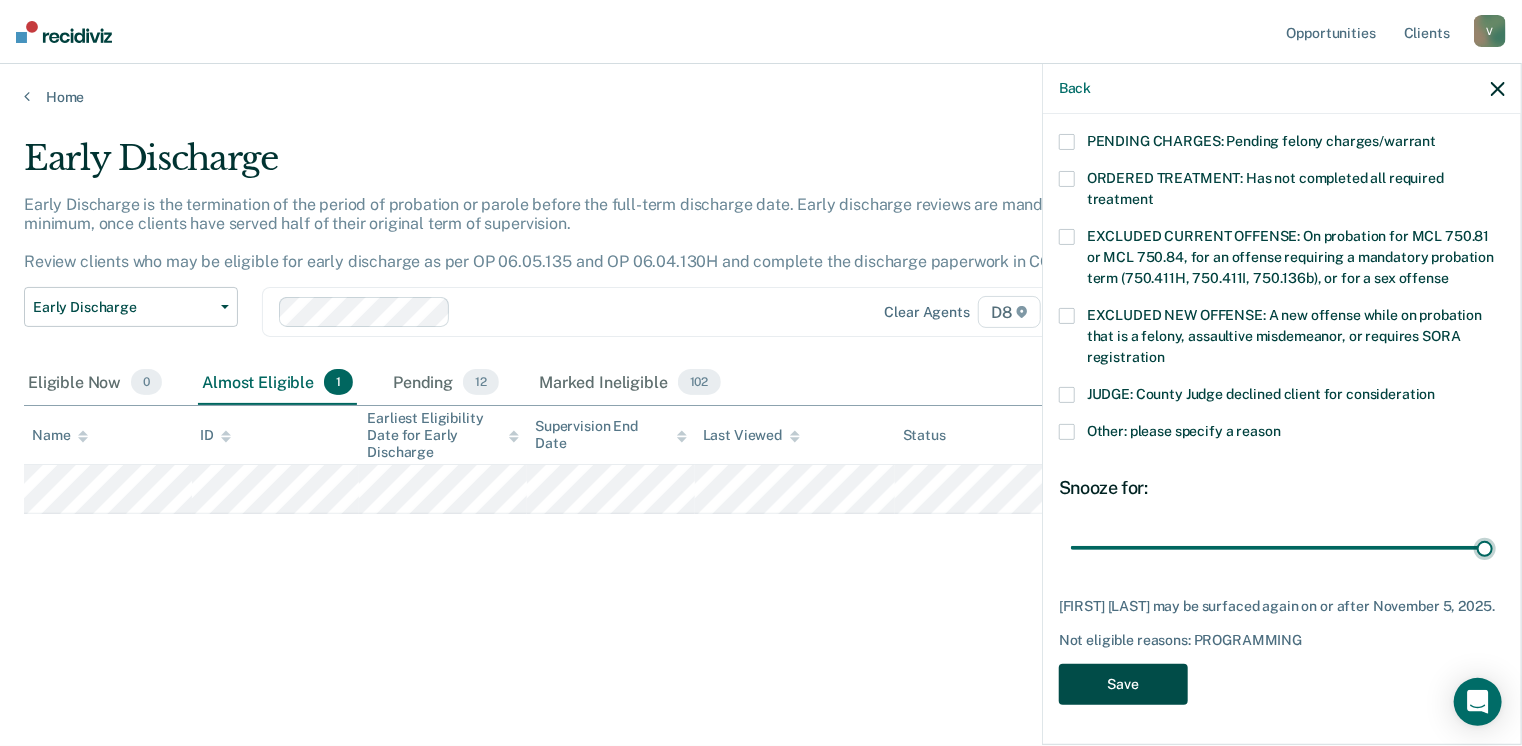 click on "Save" at bounding box center [1123, 684] 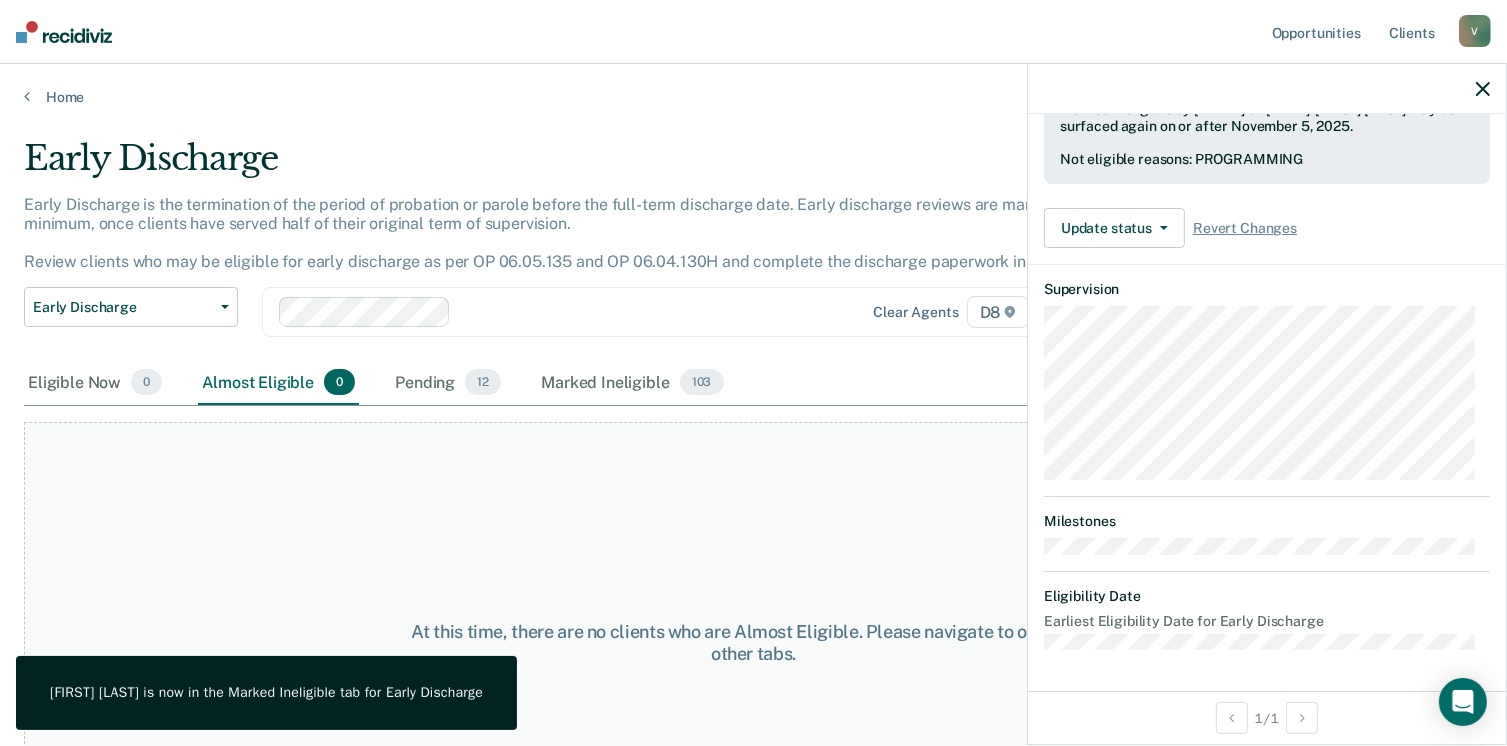 scroll, scrollTop: 519, scrollLeft: 0, axis: vertical 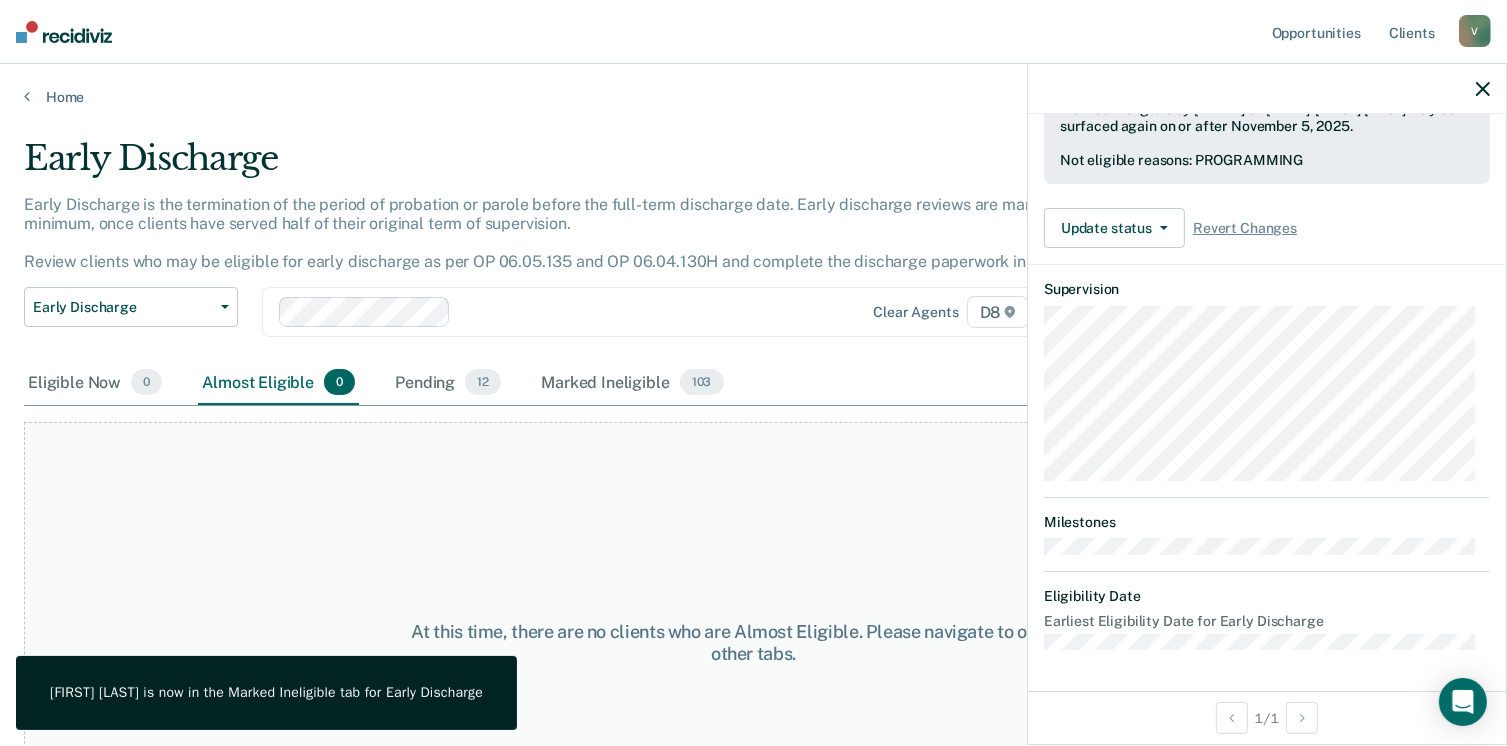 click on "Early Discharge is the termination of the period of probation or parole before the full-term discharge date. Early discharge reviews are mandated, at minimum, once clients have served half of their original term of supervision. Review clients who may be eligible for early discharge as per OP 06.05.135 and OP 06.04.130H and complete the discharge paperwork in COMS." at bounding box center (589, 241) 